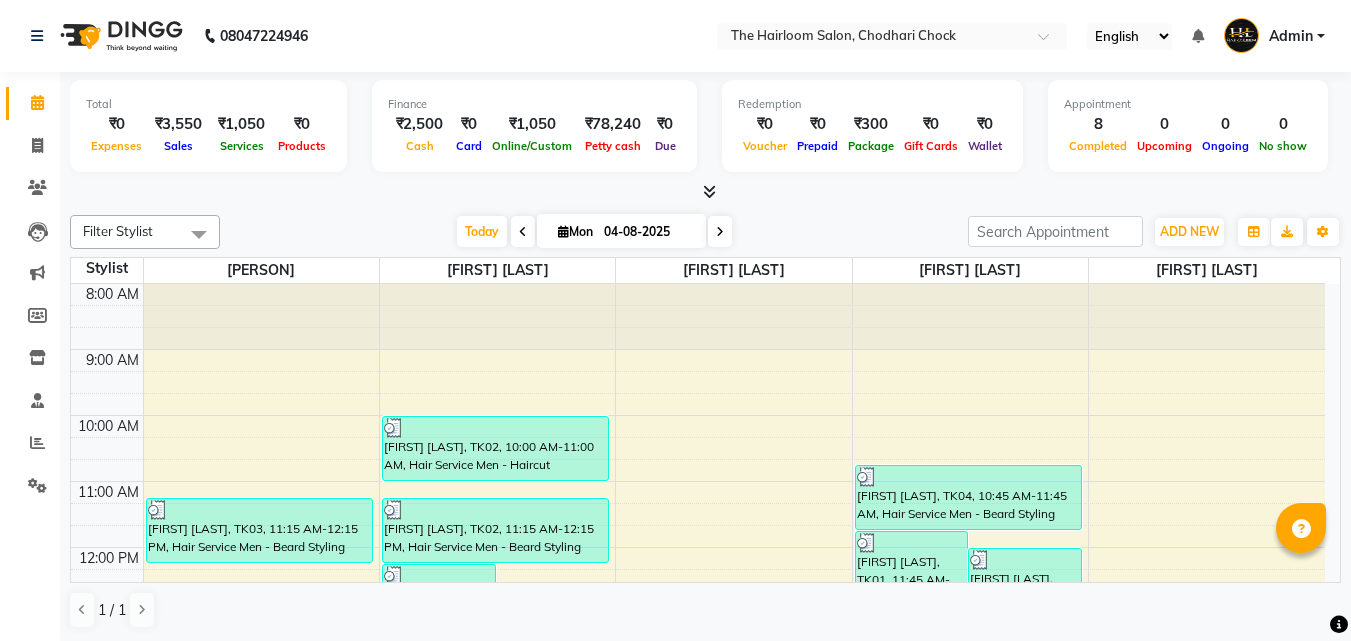 scroll, scrollTop: 0, scrollLeft: 0, axis: both 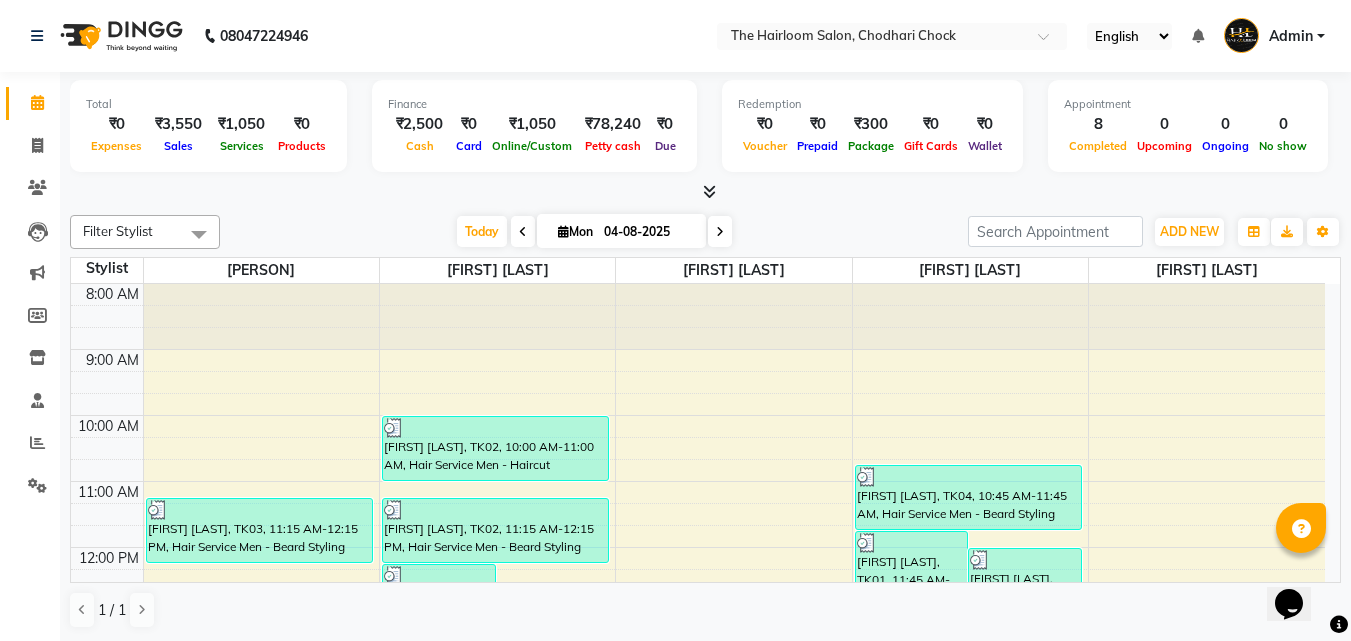 click on "8:00 AM 9:00 AM 10:00 AM 11:00 AM 12:00 PM 1:00 PM 2:00 PM 3:00 PM 4:00 PM 5:00 PM 6:00 PM 7:00 PM 8:00 PM 9:00 PM 10:00 PM 11:00 PM [FIRST] [LAST], TK03, 11:15 AM-12:15 PM, Hair Service Men - Beard Styling [FIRST] [LAST], TK05, 12:15 PM-01:15 PM, Hair Service Men - Beard Styling [FIRST] [LAST], TK06, 01:00 PM-02:00 PM, Hair Service Men - Haircut [FIRST] [LAST], TK02, 10:00 AM-11:00 AM, Hair Service Men - Haircut [FIRST] [LAST], TK02, 11:15 AM-12:15 PM, Hair Service Men - Beard Styling [FIRST] [LAST], TK01, 11:45 AM-12:45 PM, Hair Service Men - Beard Styling [FIRST] [LAST], TK04, 12:00 PM-01:00 PM, Hair Colours Men - Beard Colour [FIRST] [LAST], TK04, 10:45 AM-11:45 AM, Hair Service Men - Beard Styling" at bounding box center [698, 811] 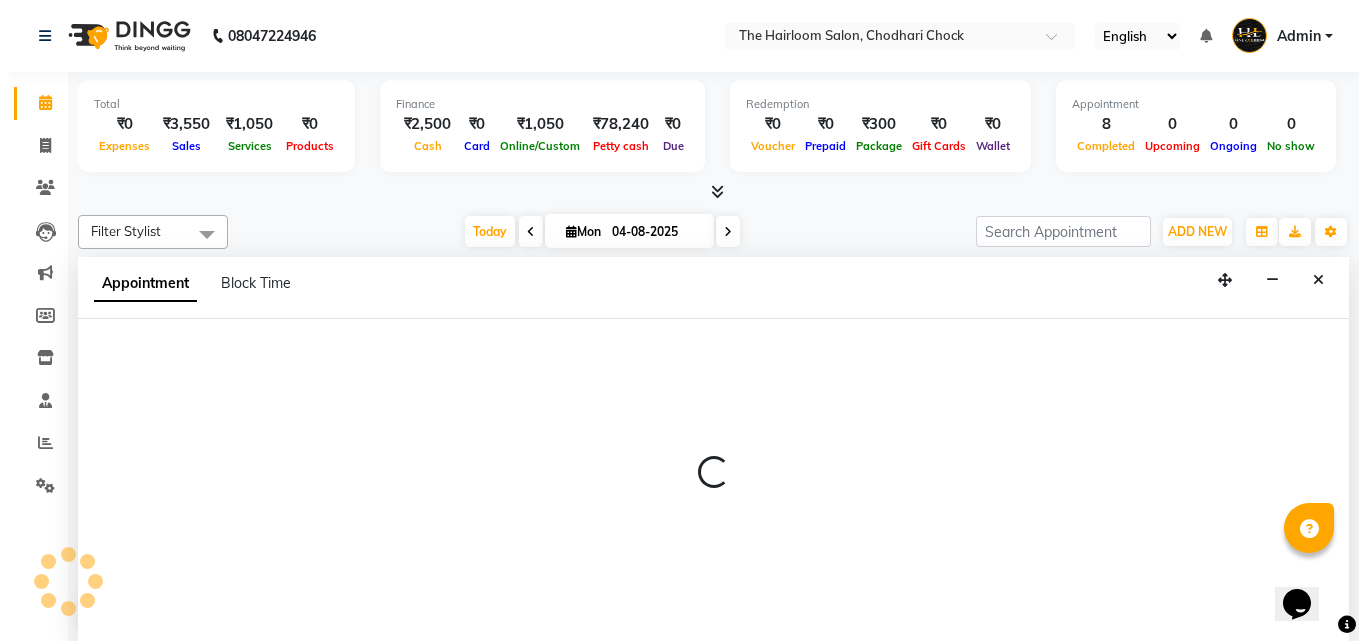 scroll, scrollTop: 1, scrollLeft: 0, axis: vertical 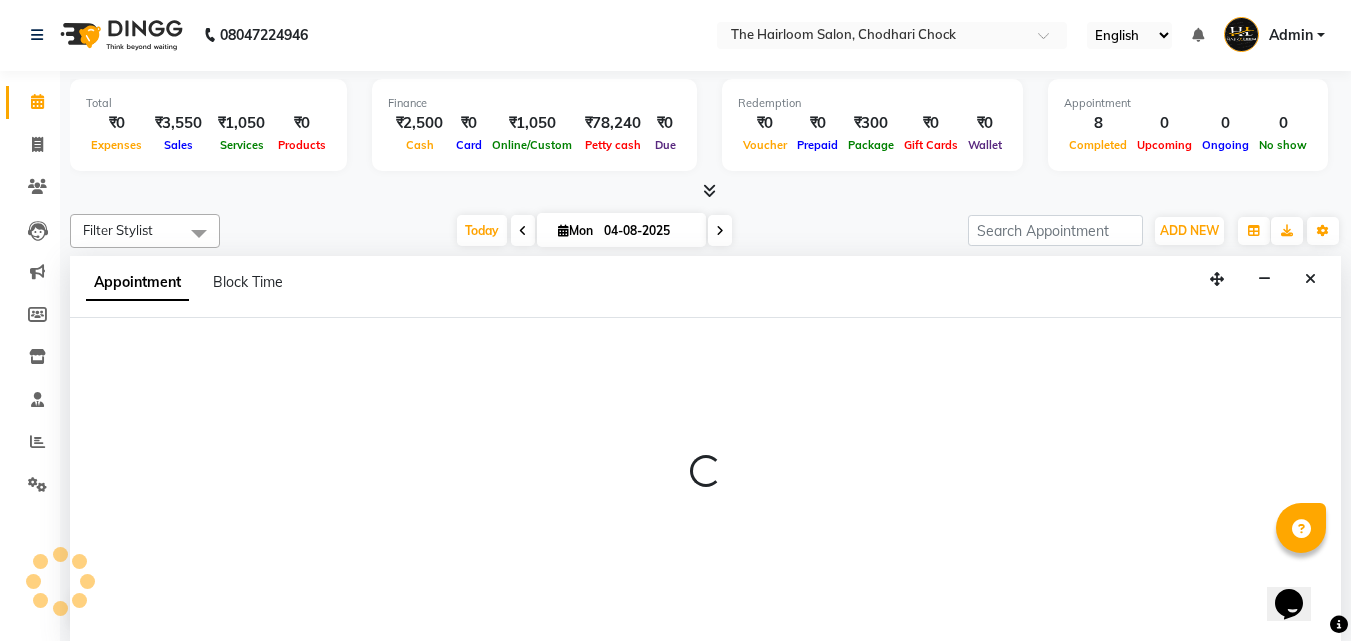 select on "41755" 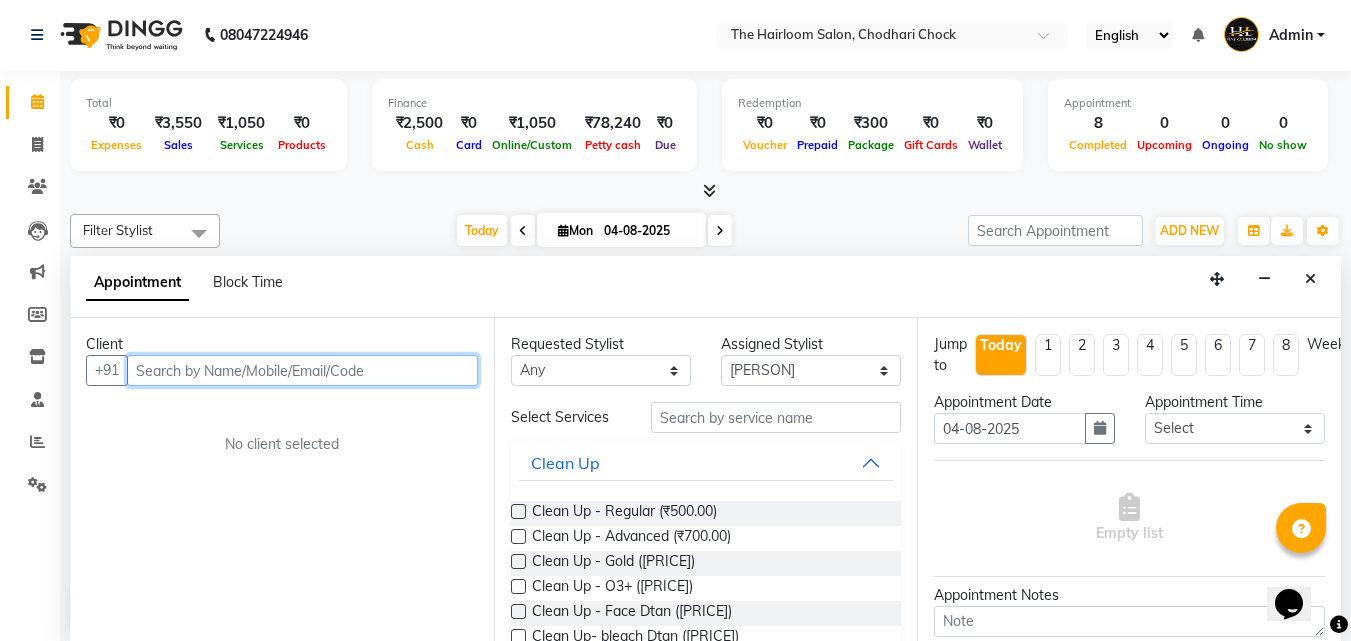 click at bounding box center [302, 370] 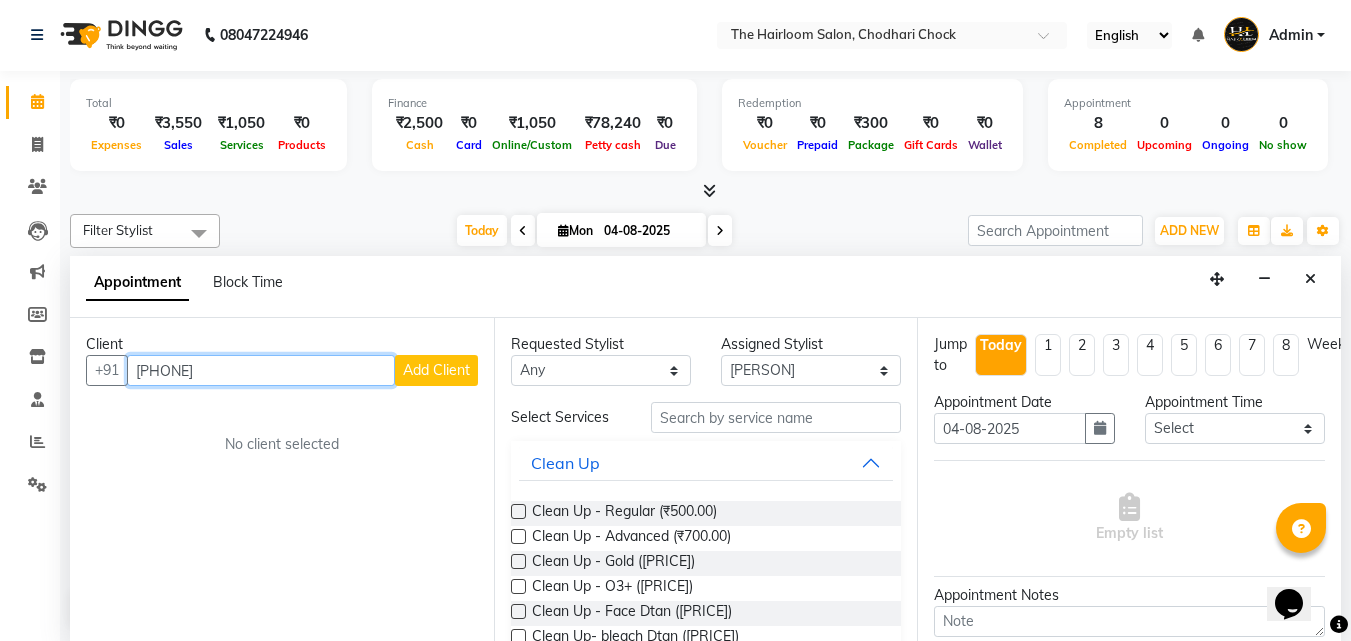 type on "[PHONE]" 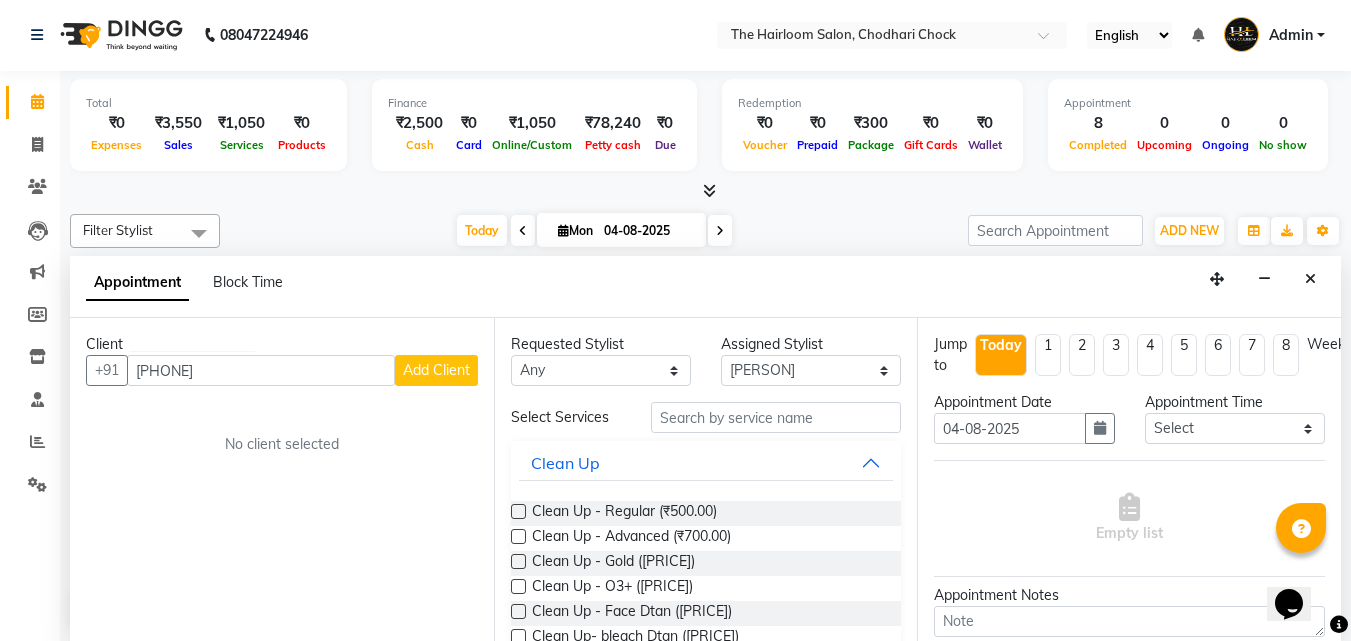 click on "Client" at bounding box center [282, 344] 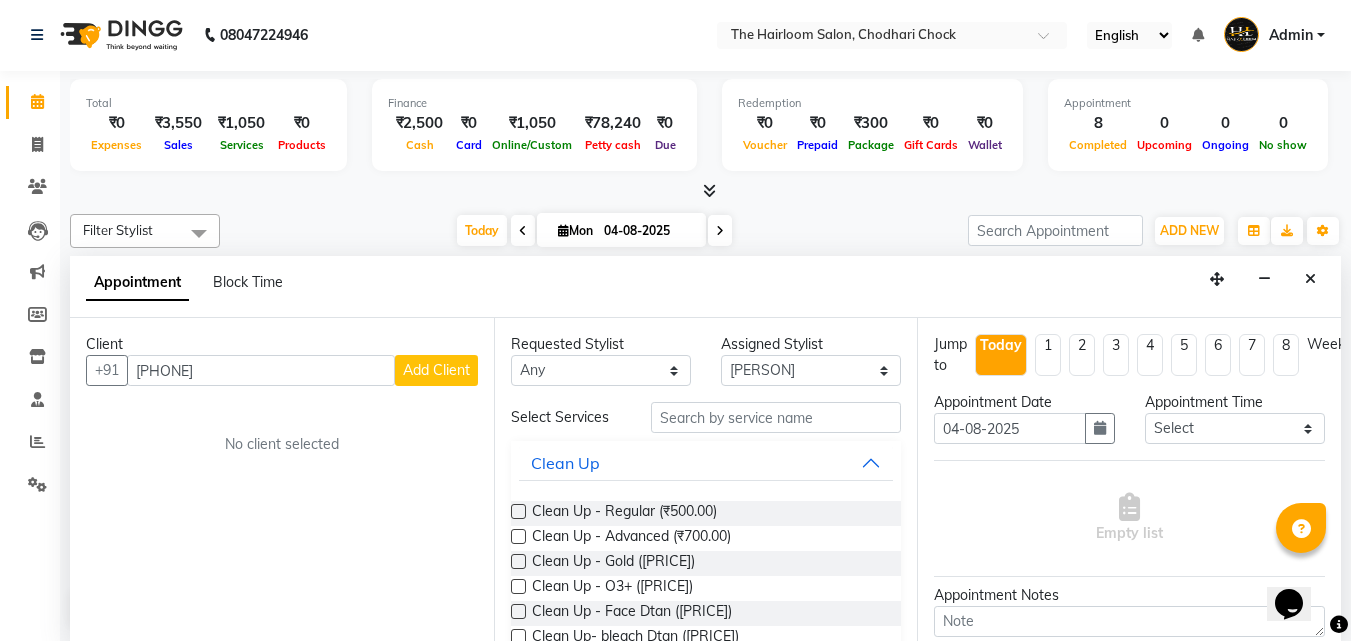click on "Add Client" at bounding box center [436, 370] 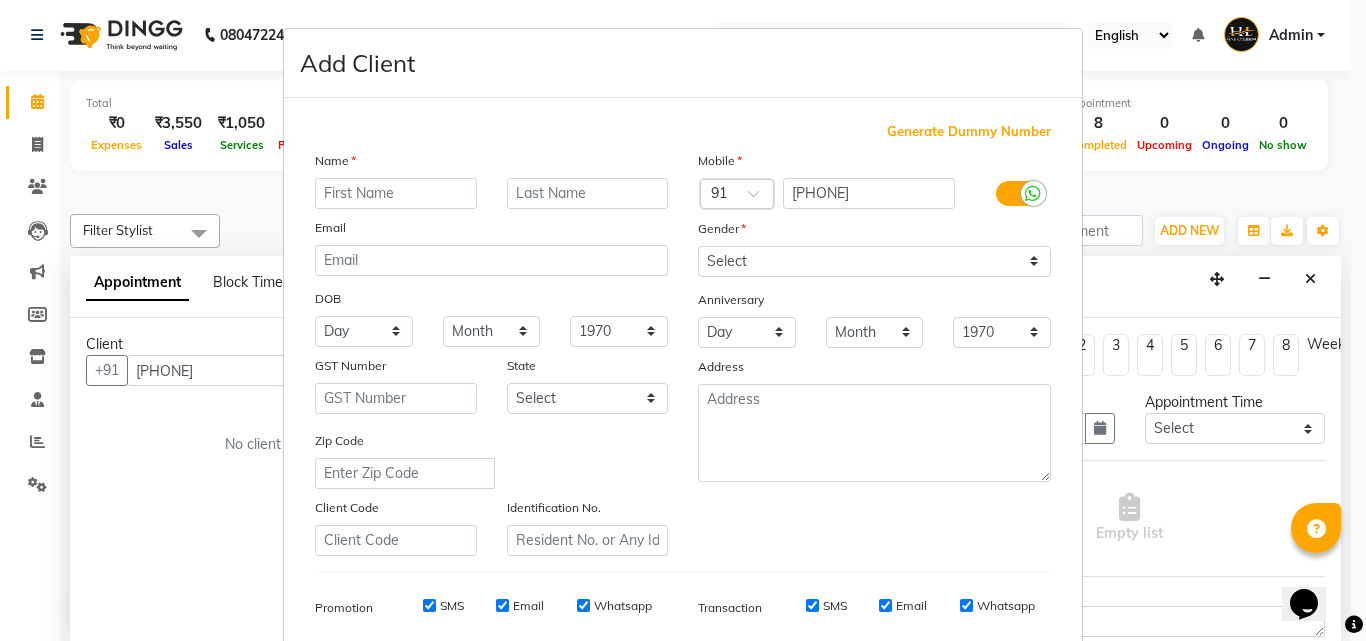 click at bounding box center [396, 193] 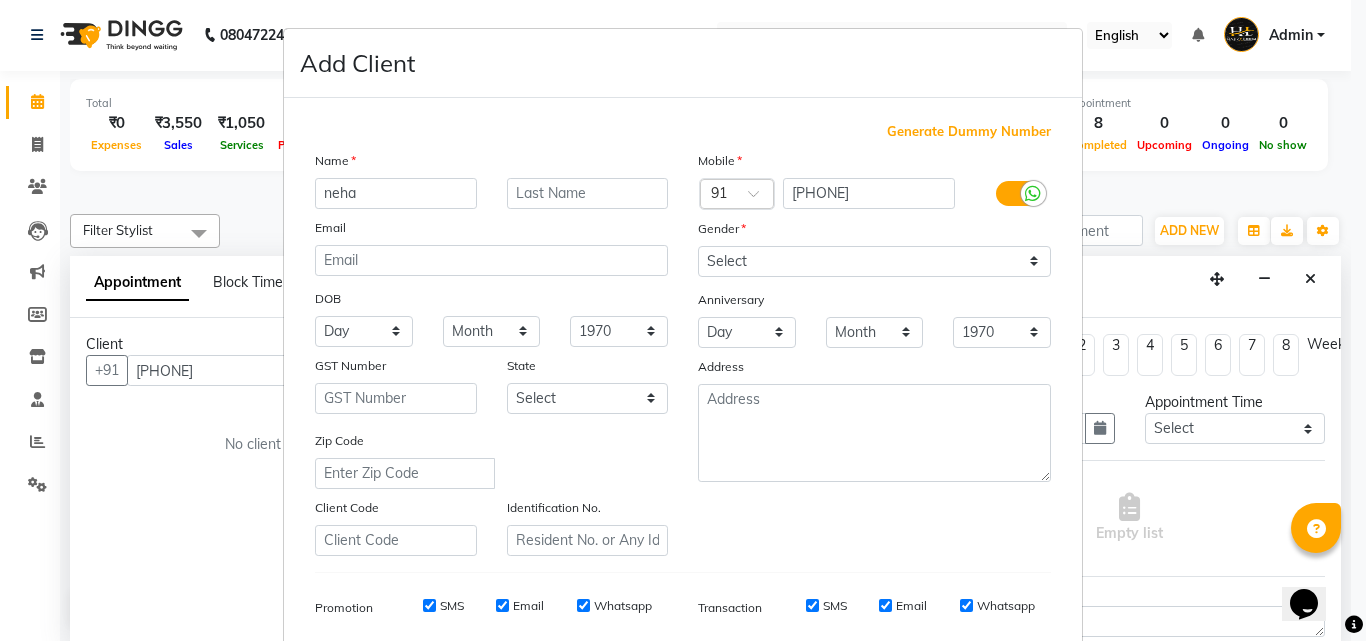 type on "neha" 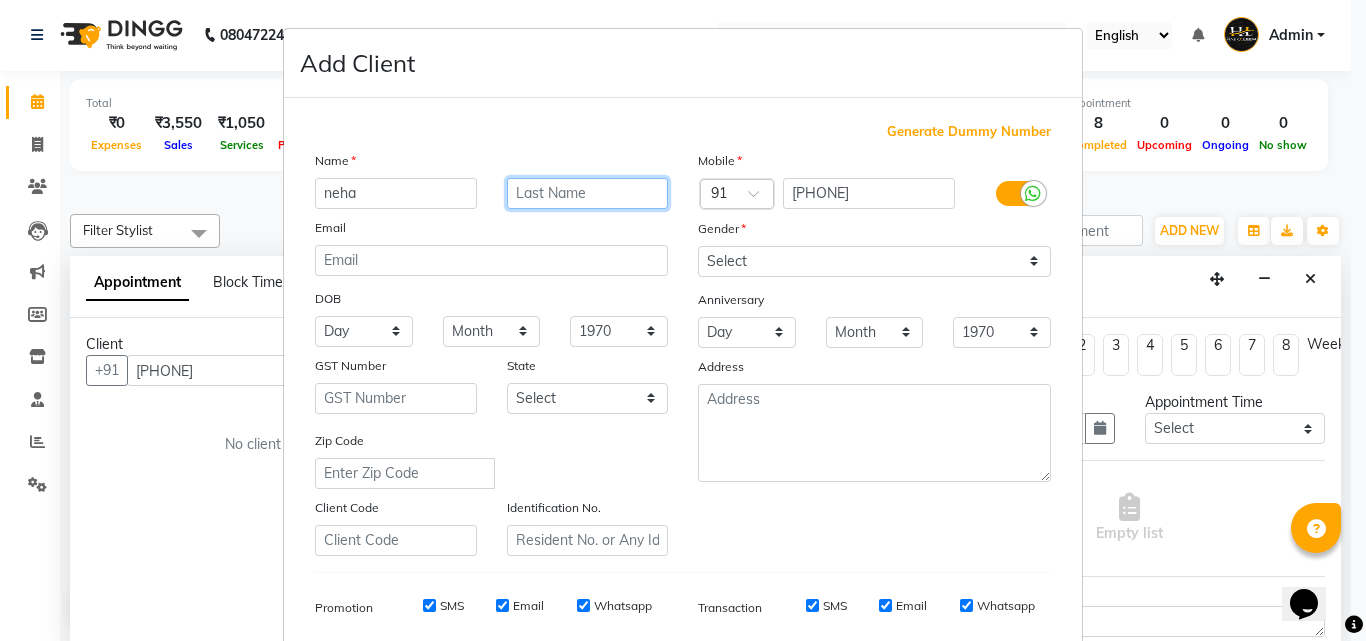 click at bounding box center (588, 193) 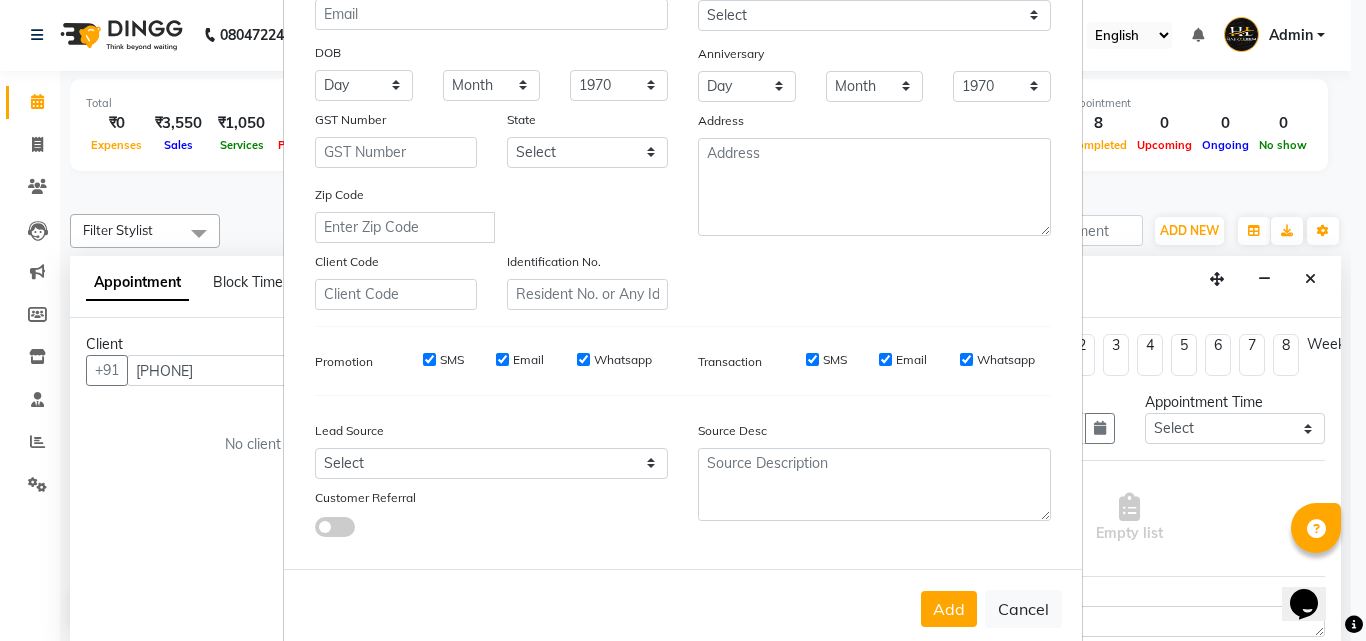 scroll, scrollTop: 282, scrollLeft: 0, axis: vertical 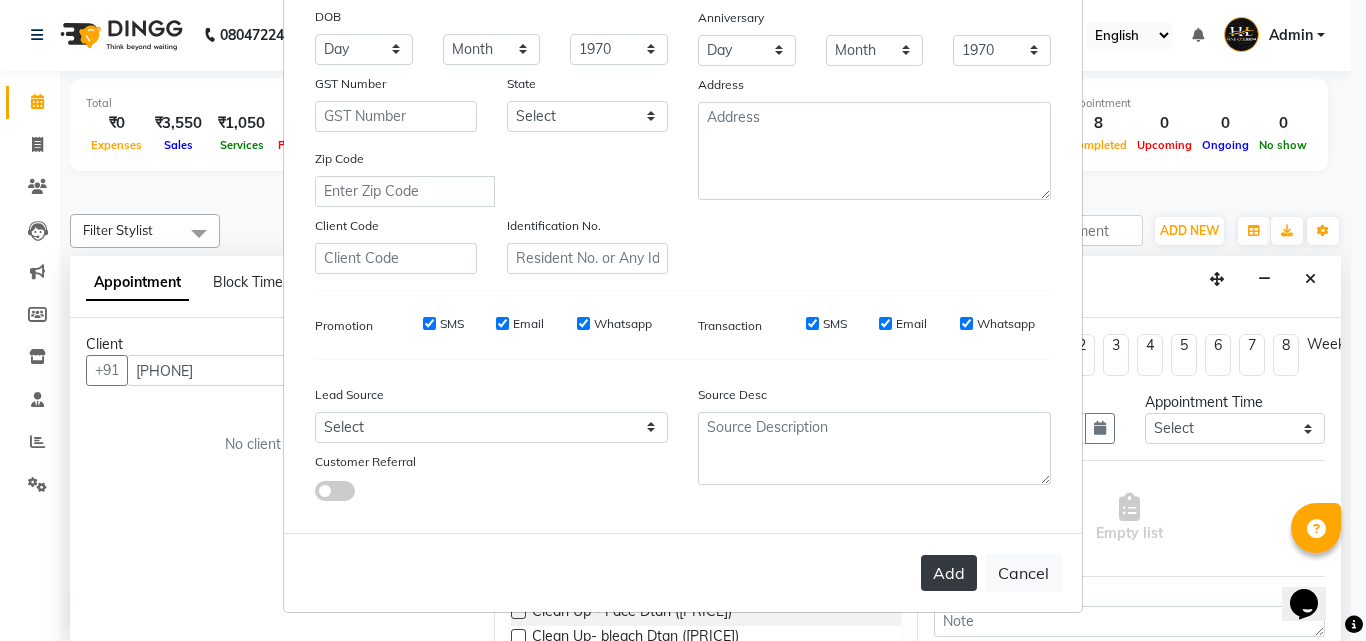 type on "khan" 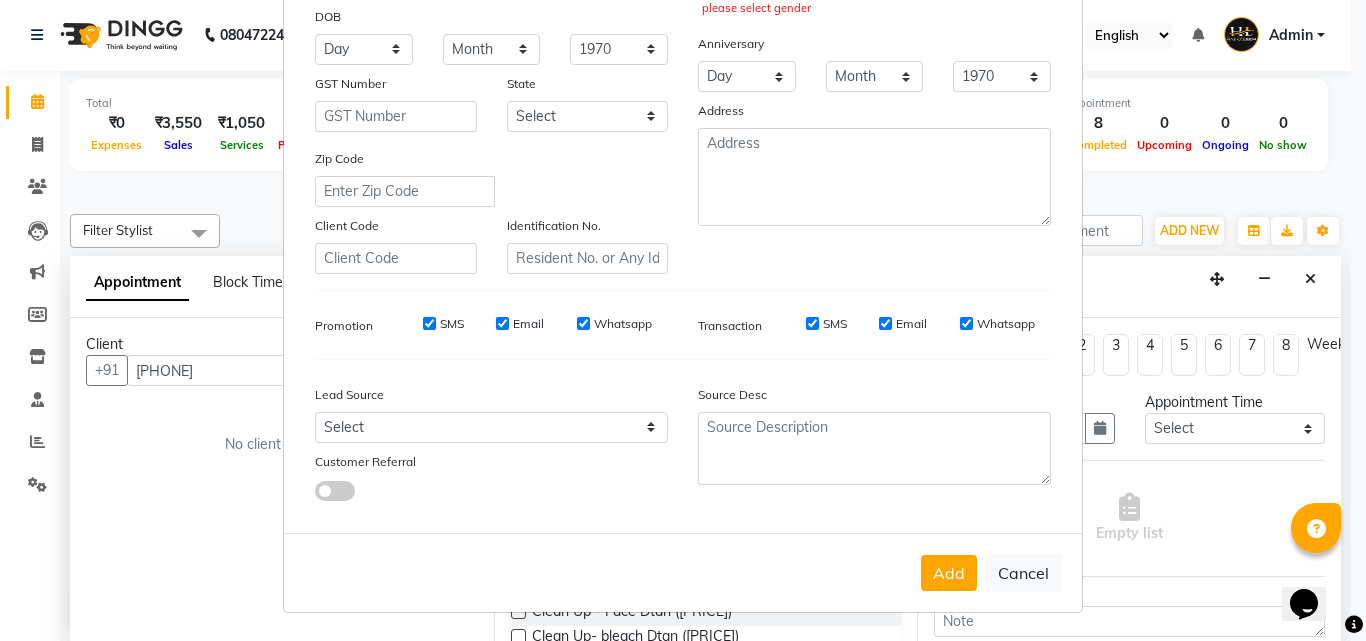 scroll, scrollTop: 182, scrollLeft: 0, axis: vertical 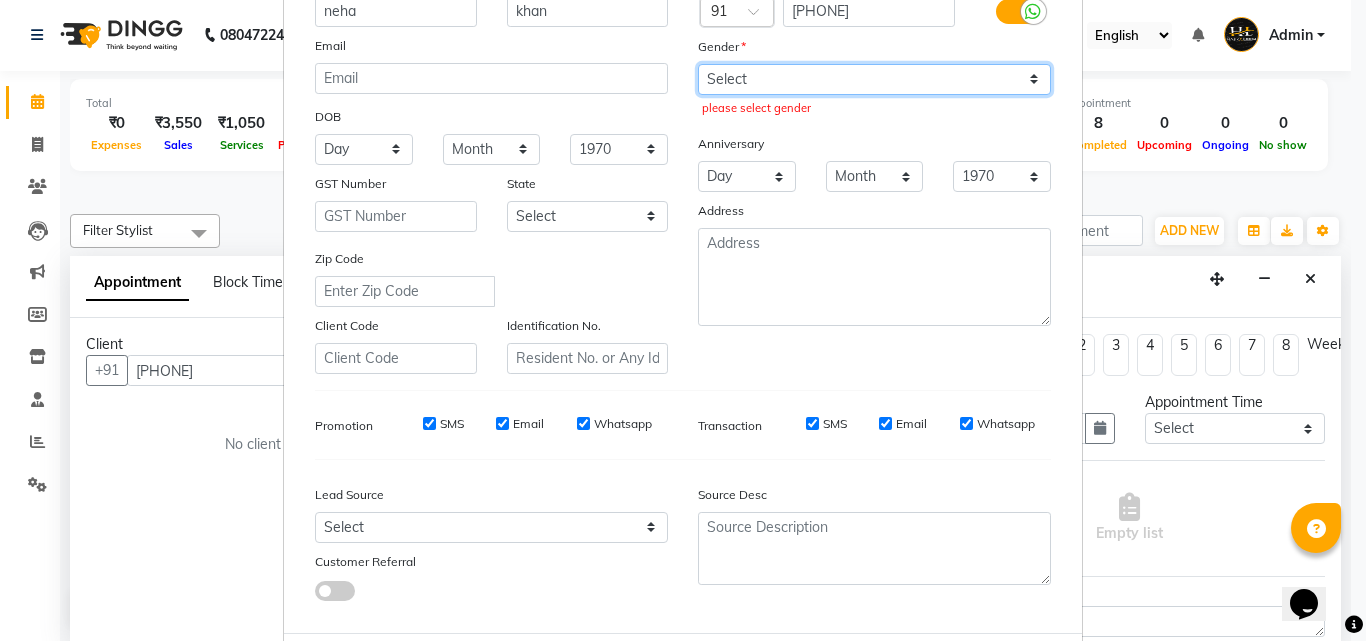 click on "Select Male Female Other Prefer Not To Say" at bounding box center (874, 79) 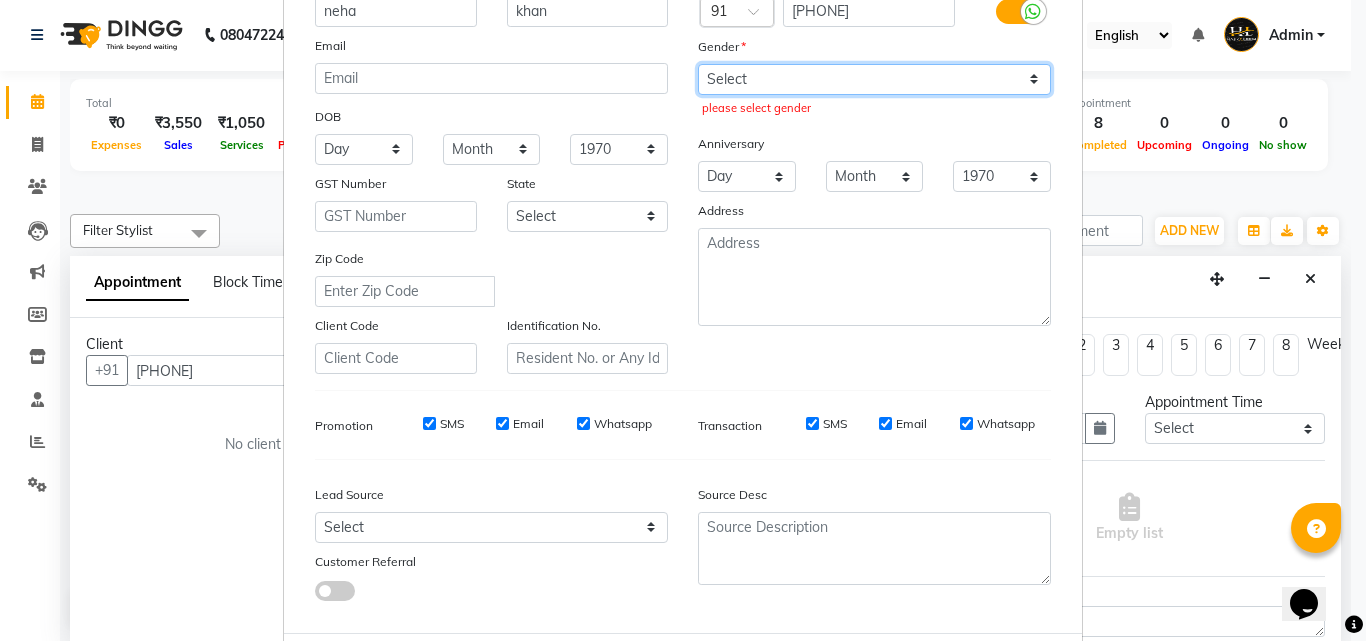 select on "female" 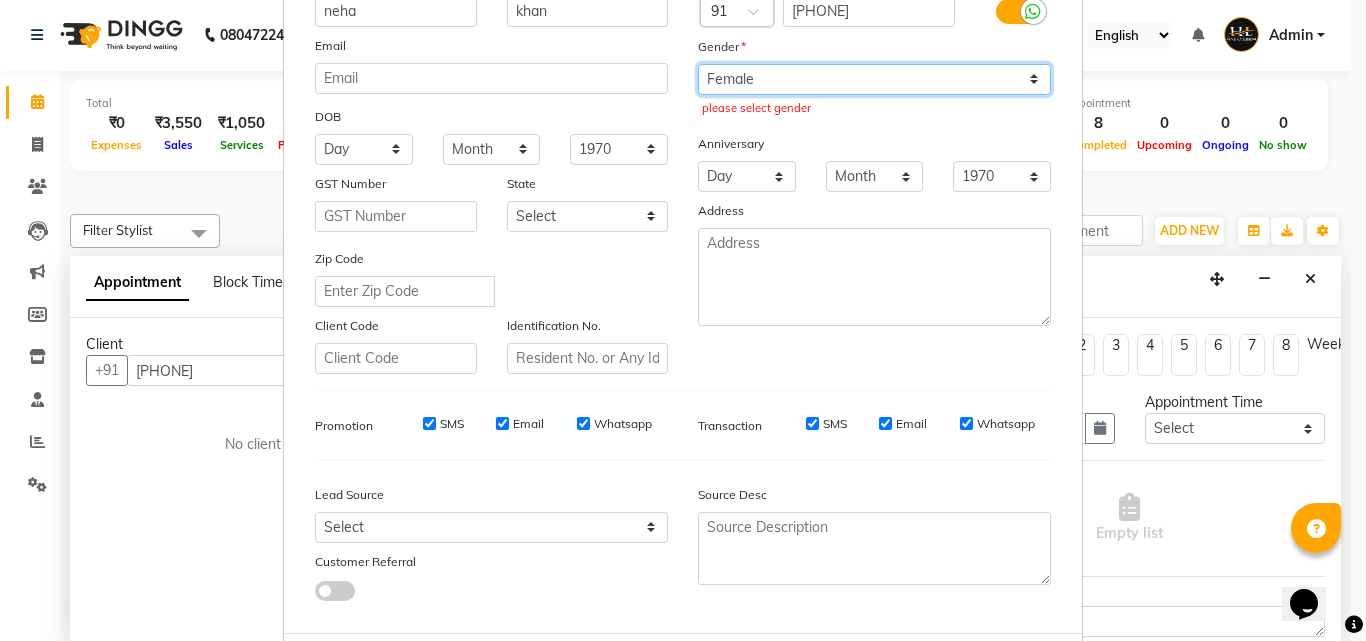 click on "Select Male Female Other Prefer Not To Say" at bounding box center [874, 79] 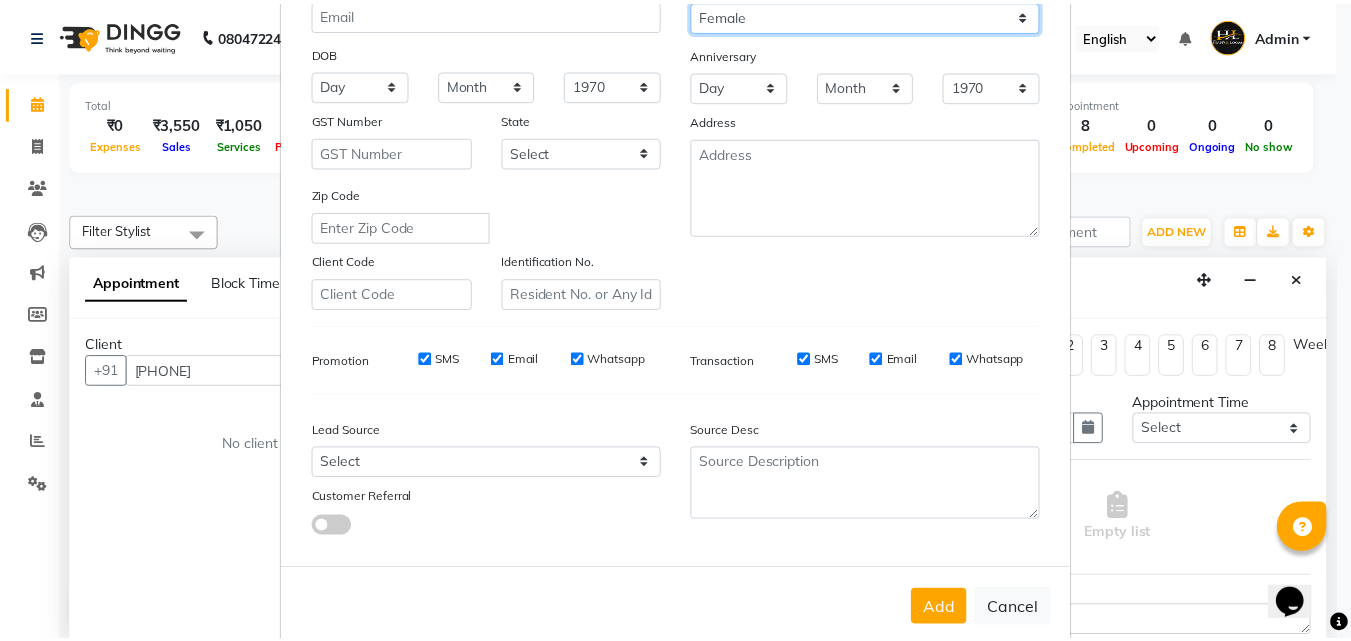 scroll, scrollTop: 282, scrollLeft: 0, axis: vertical 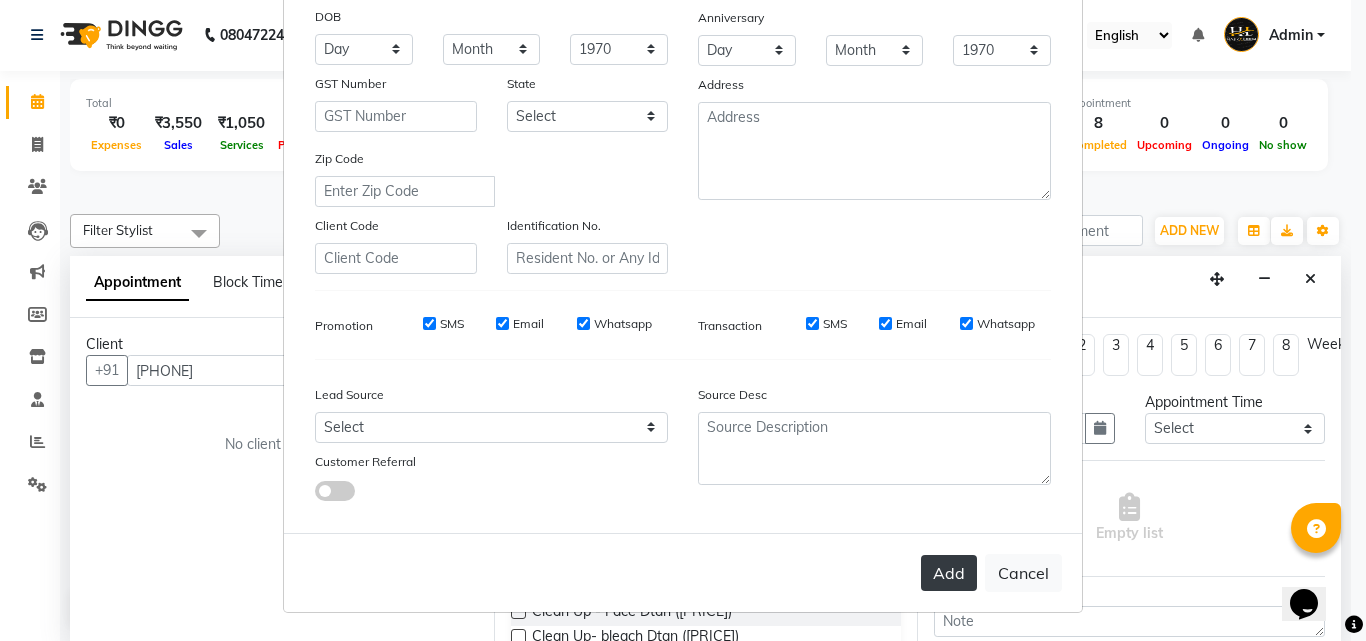 click on "Add" at bounding box center [949, 573] 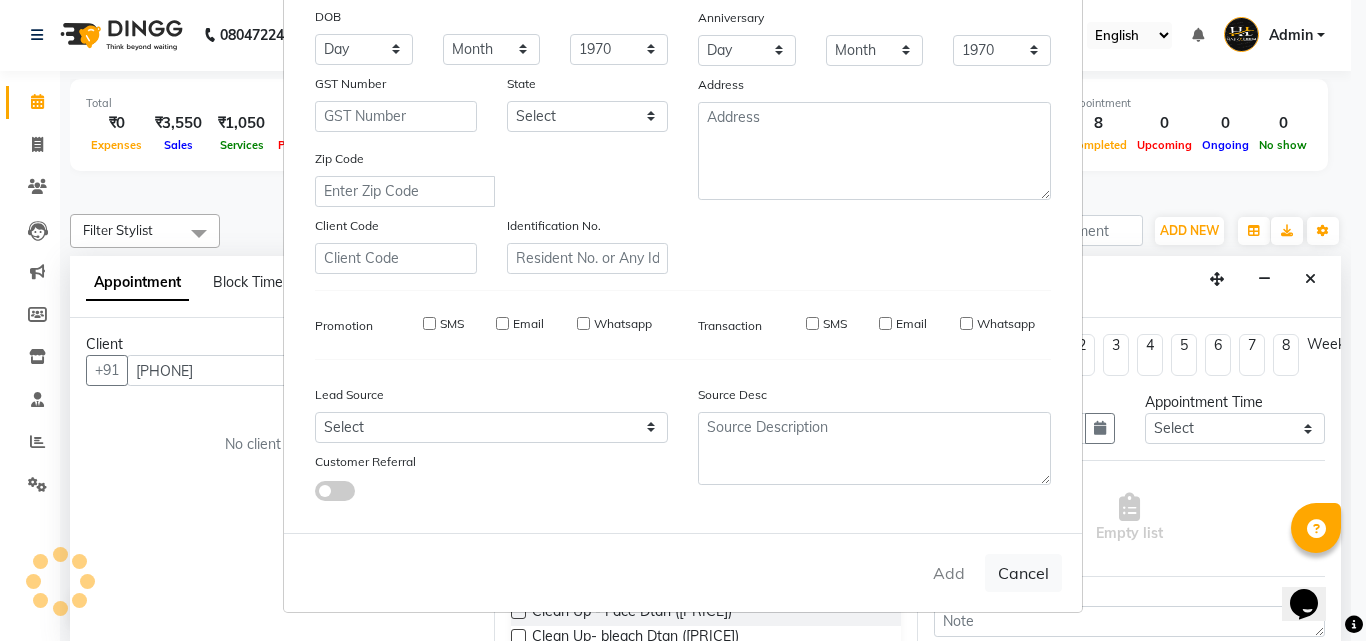 type 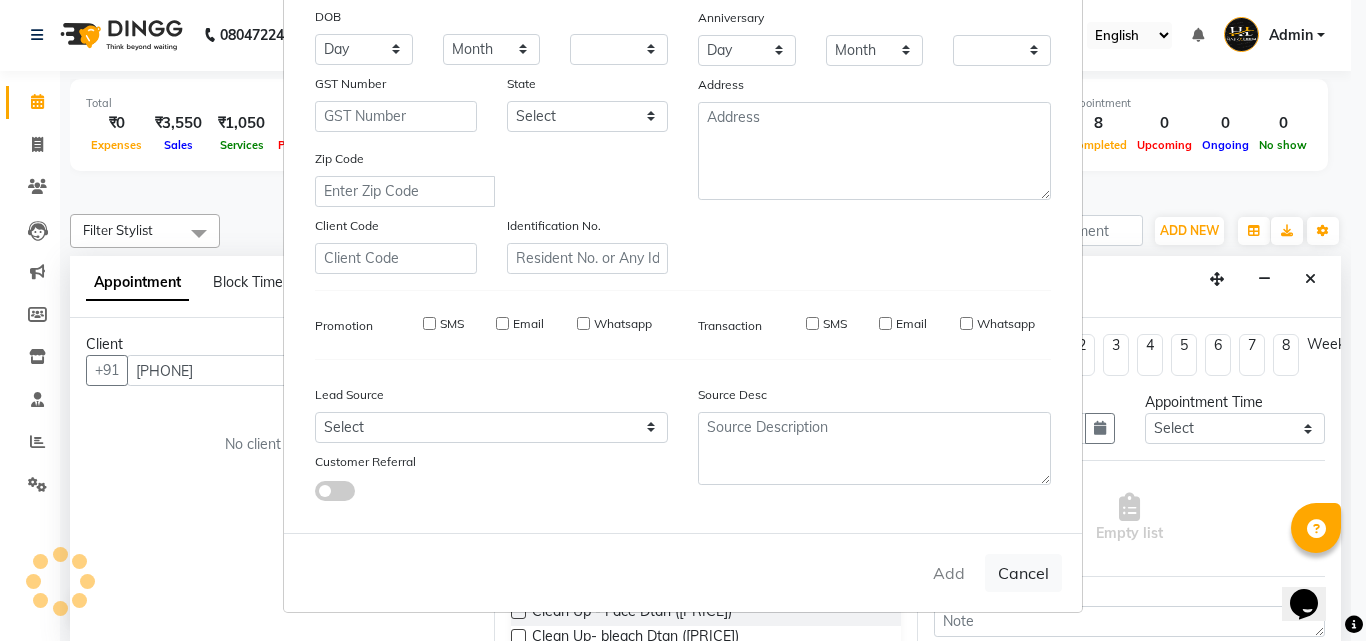 checkbox on "false" 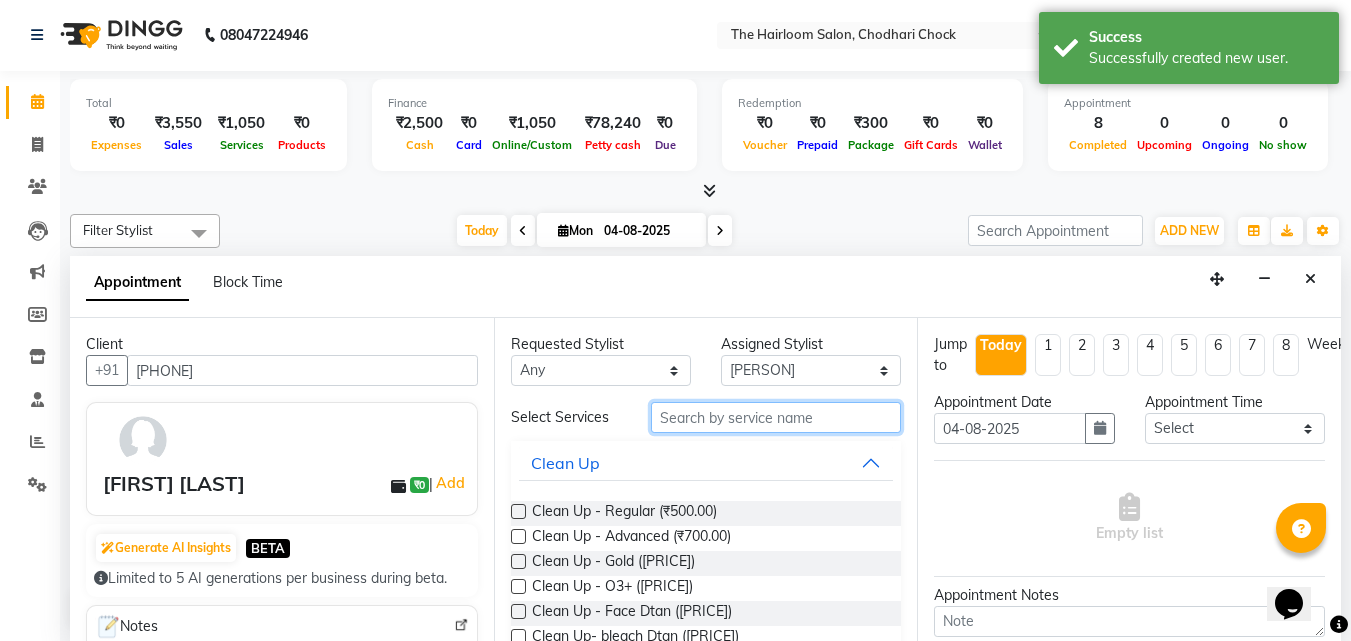 click at bounding box center [776, 417] 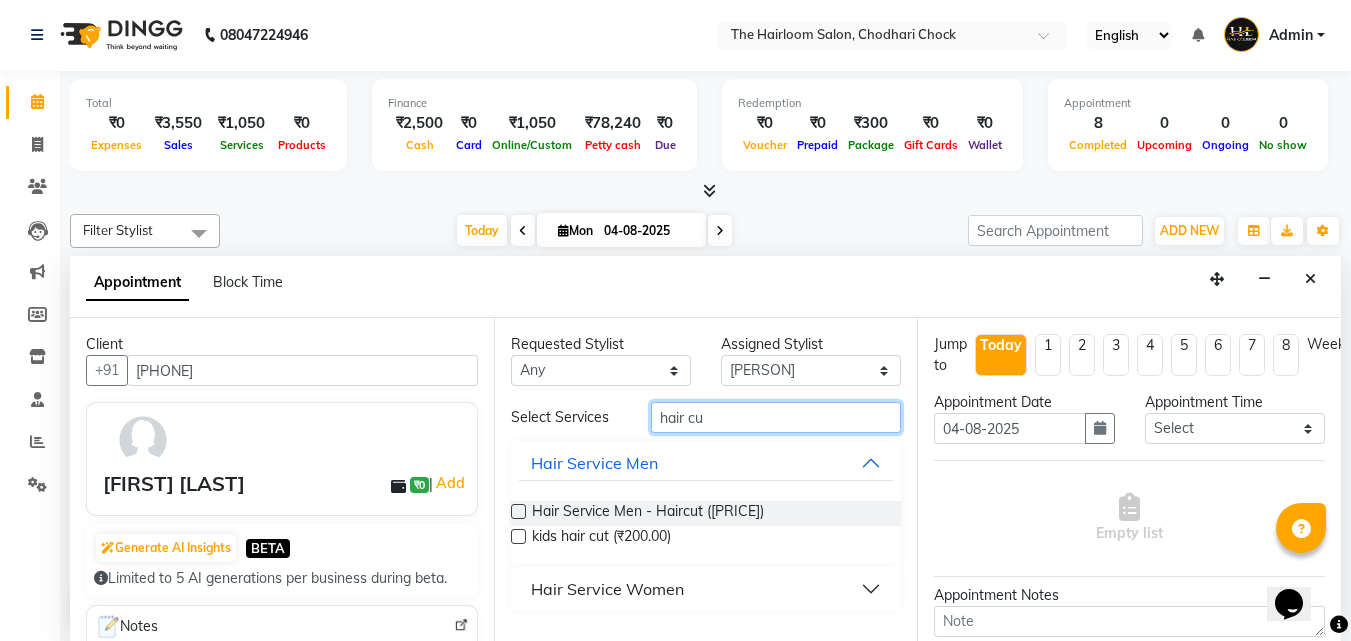 type on "hair cu" 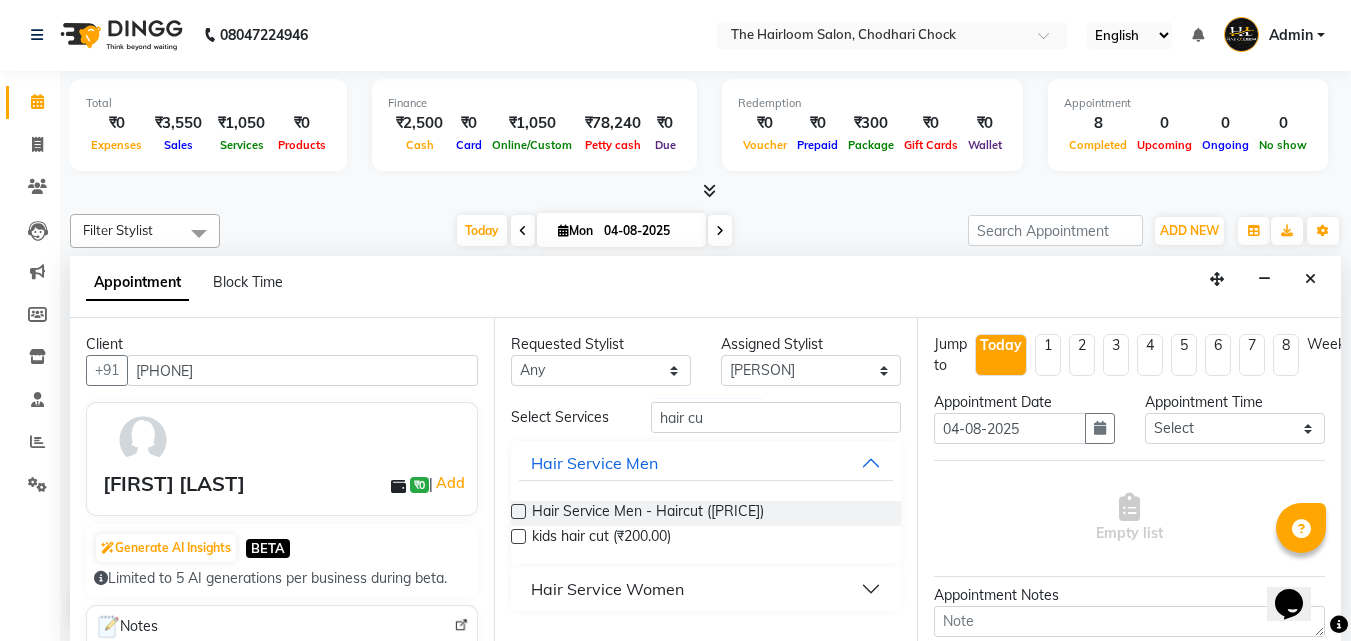 click on "Hair Service Women" at bounding box center (607, 589) 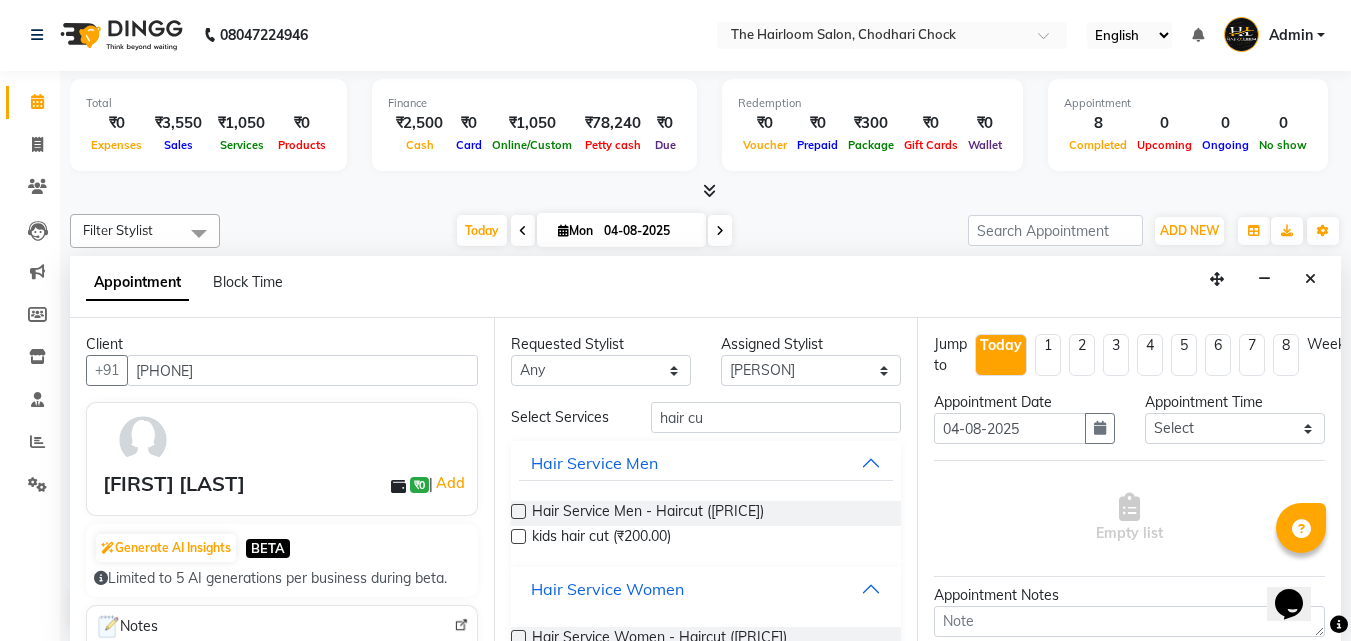 scroll, scrollTop: 93, scrollLeft: 0, axis: vertical 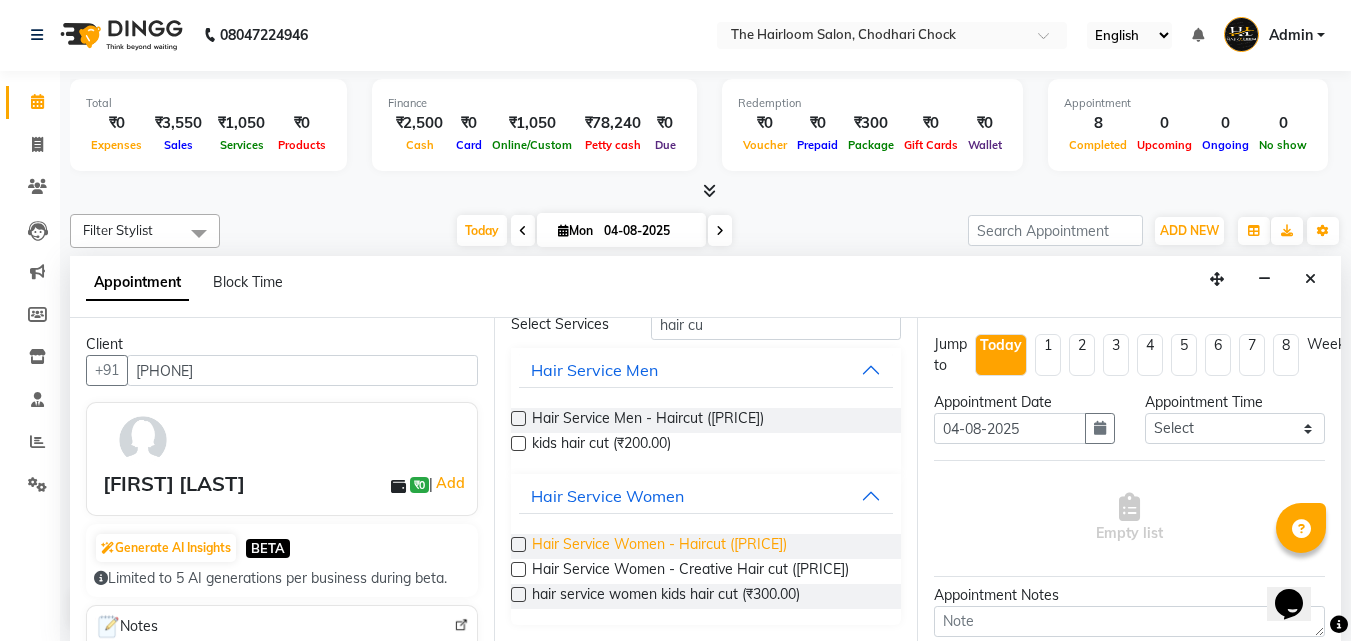 click on "Hair Service Women  - Haircut ([PRICE])" at bounding box center (659, 546) 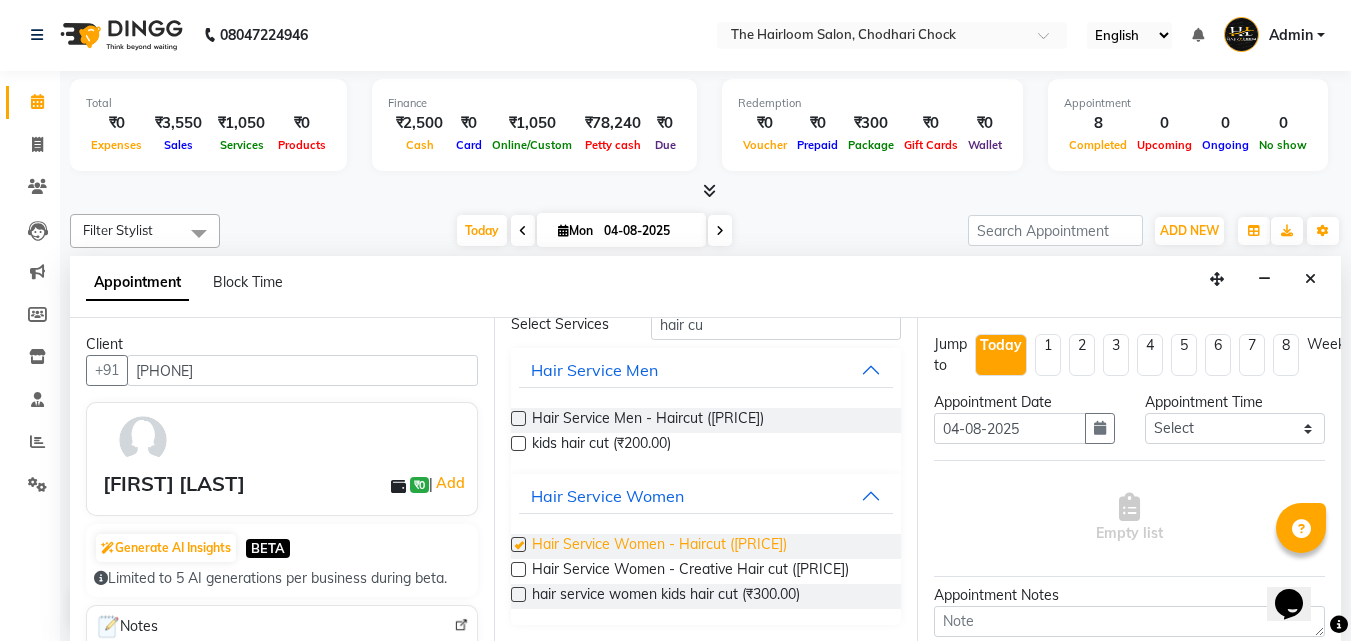 checkbox on "false" 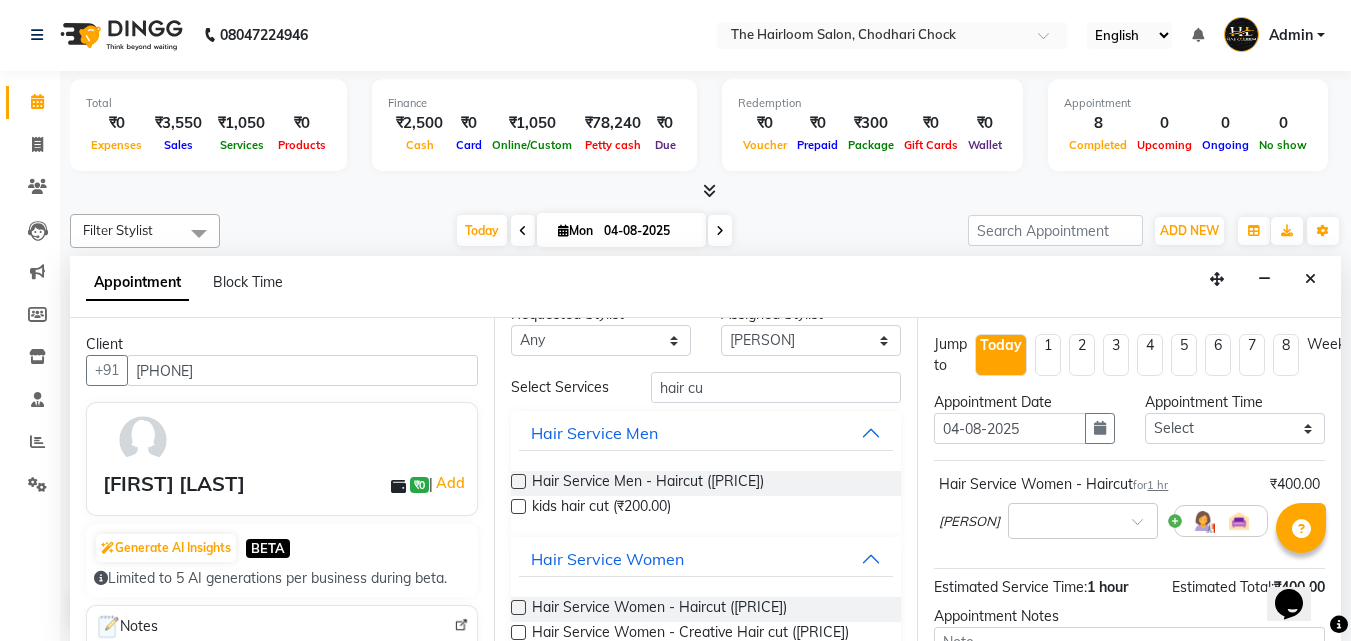 scroll, scrollTop: 0, scrollLeft: 0, axis: both 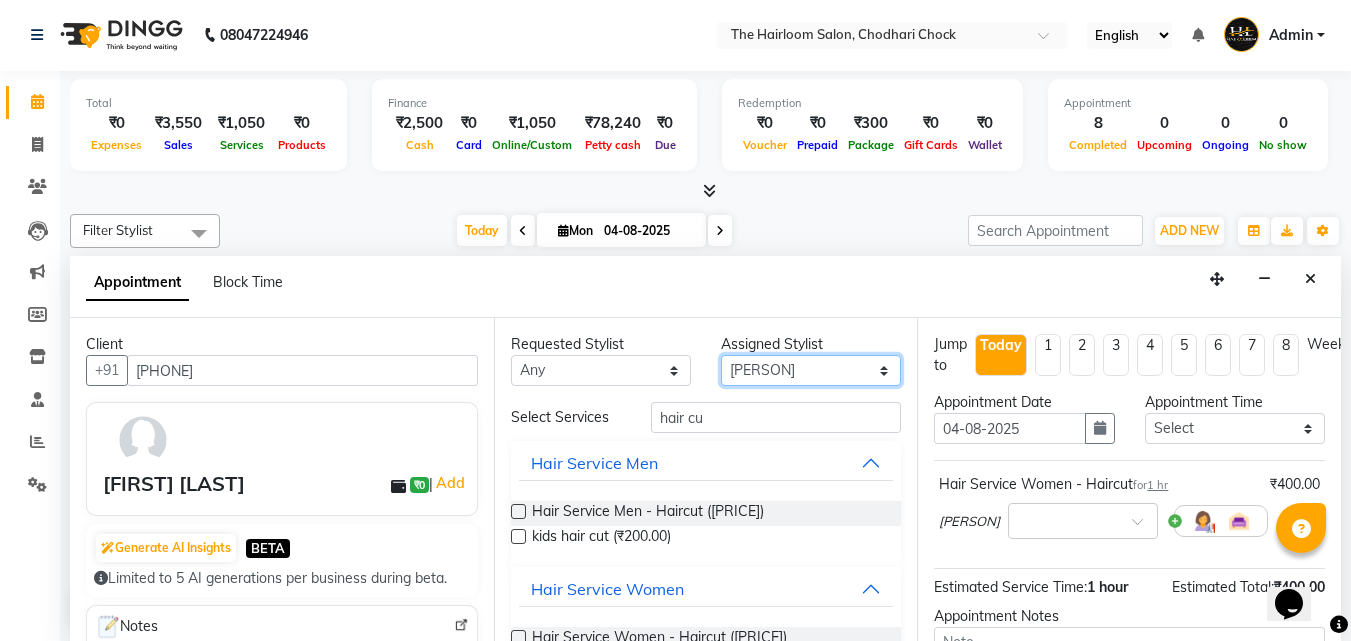 click on "Select [FIRST] [LAST] [PERSON] [FIRST] [LAST] [FIRST] [LAST]" at bounding box center [811, 370] 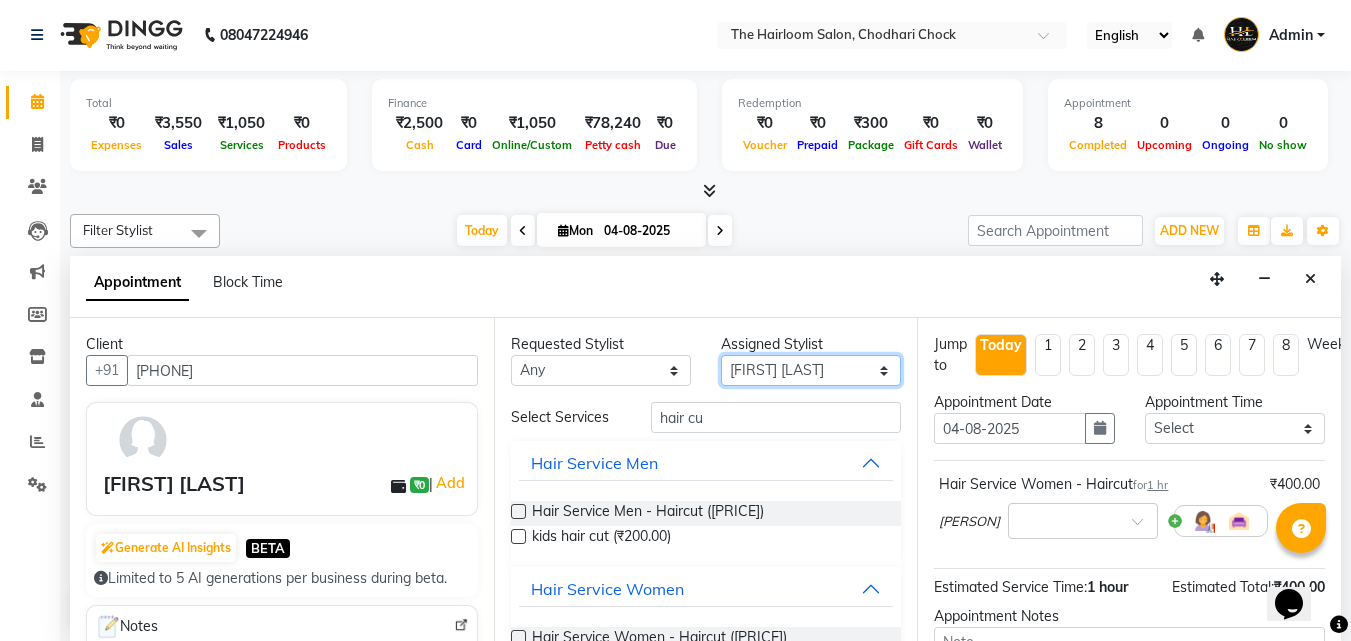 click on "Select [FIRST] [LAST] [PERSON] [FIRST] [LAST] [FIRST] [LAST]" at bounding box center [811, 370] 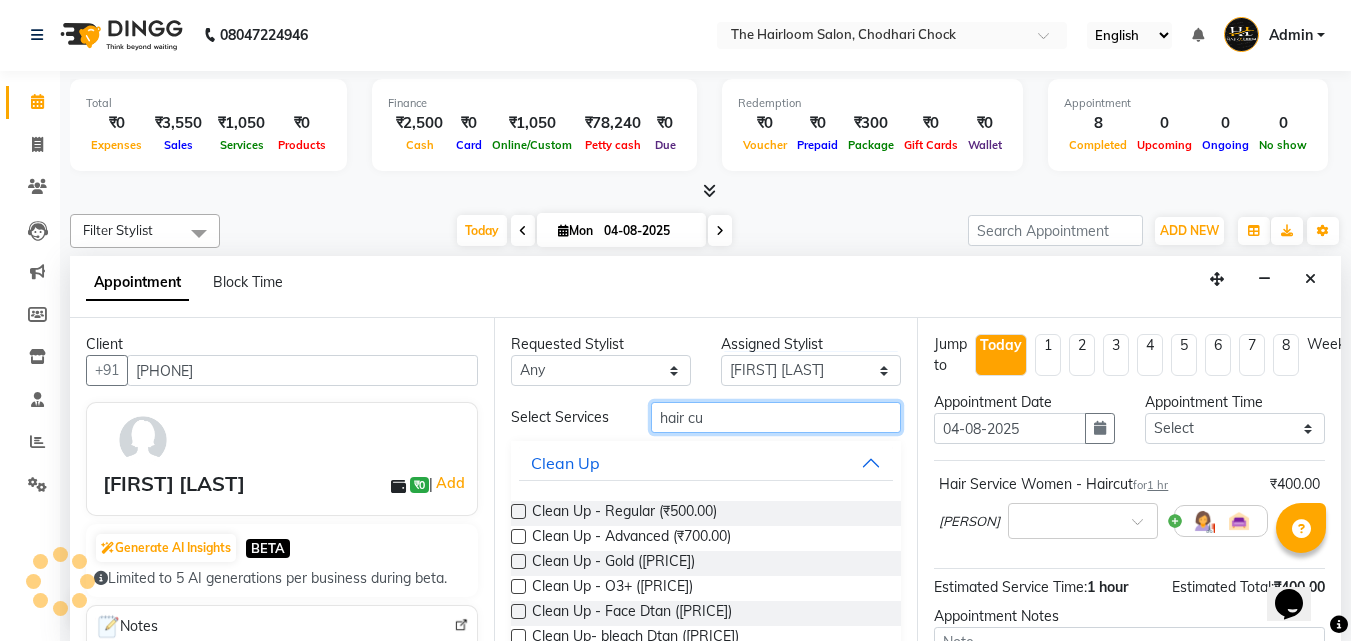 click on "hair cu" at bounding box center [776, 417] 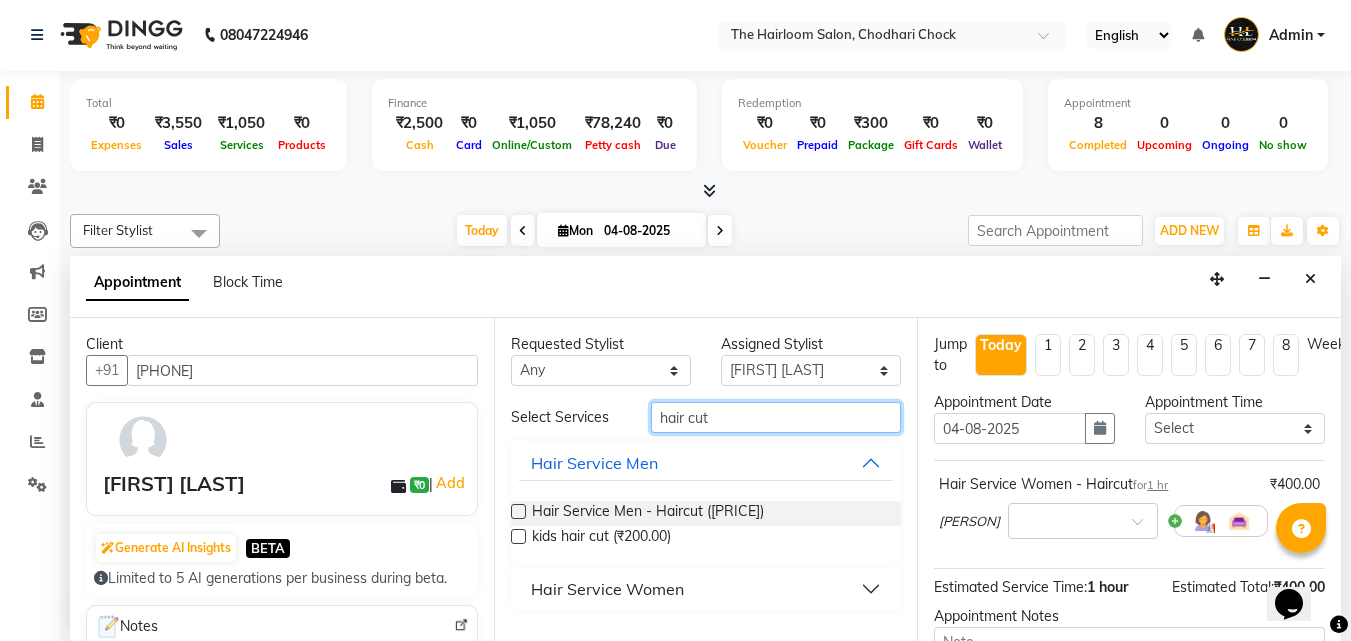 type on "hair cut" 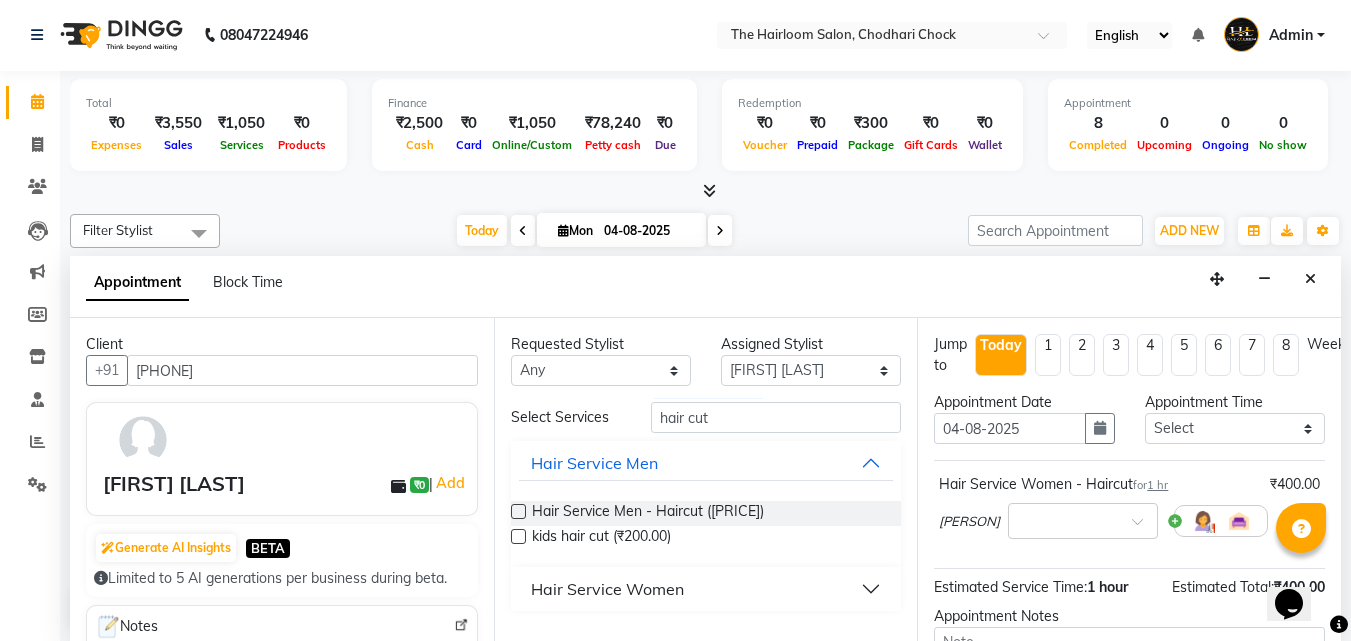 click on "Hair Service Women" at bounding box center [607, 589] 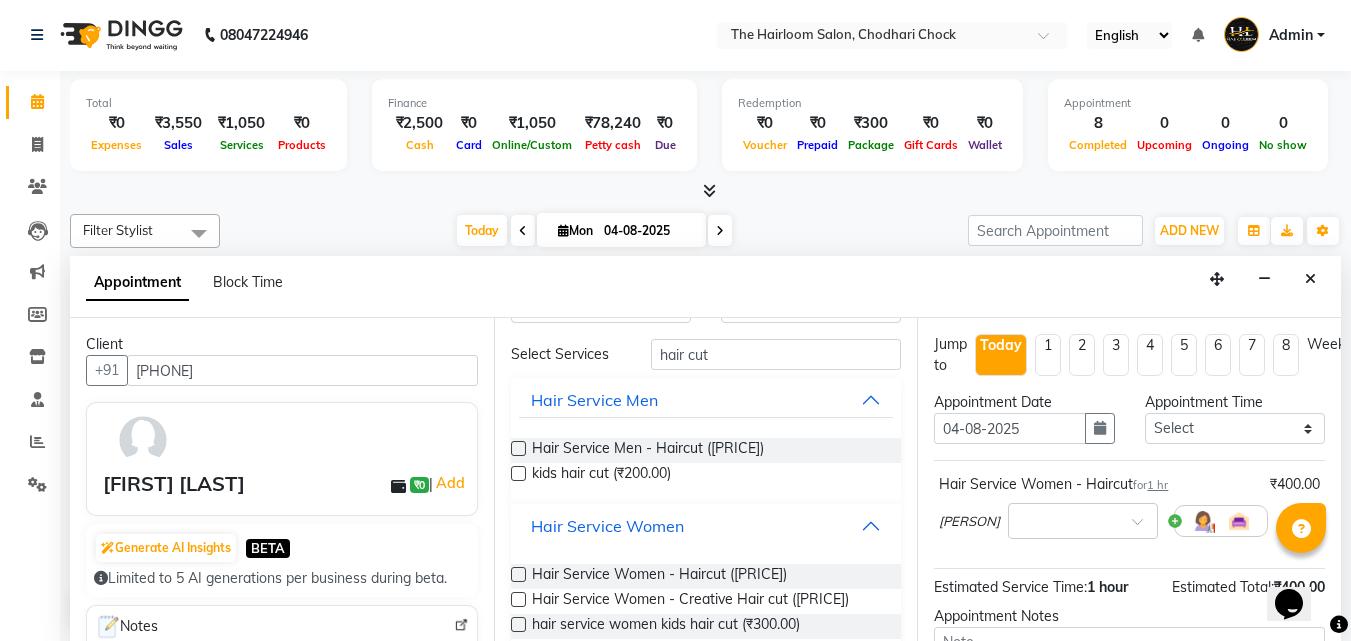 scroll, scrollTop: 93, scrollLeft: 0, axis: vertical 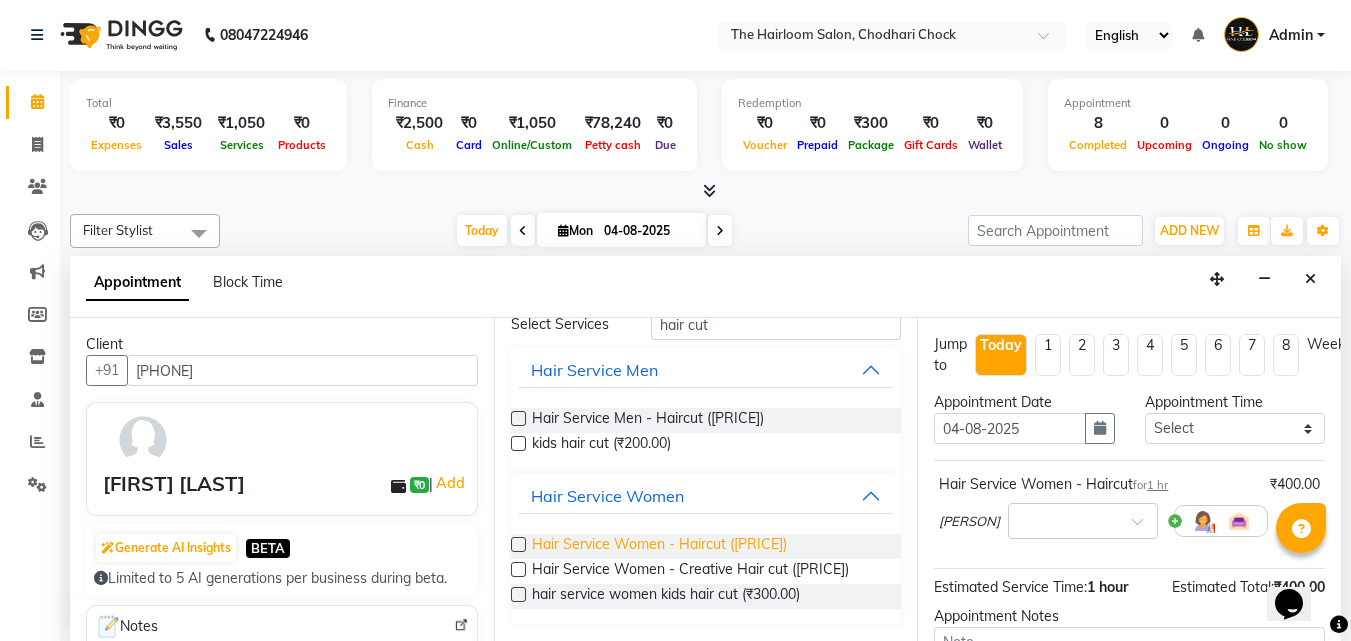 click on "Hair Service Women  - Haircut ([PRICE])" at bounding box center [659, 546] 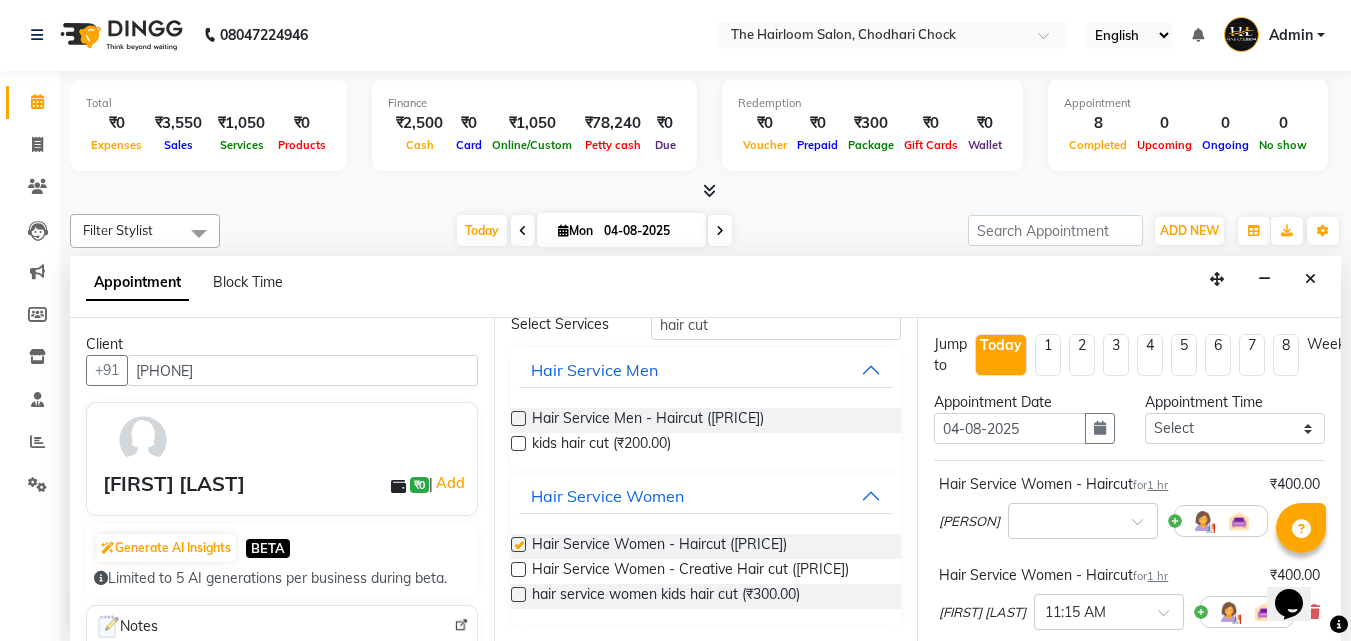 checkbox on "false" 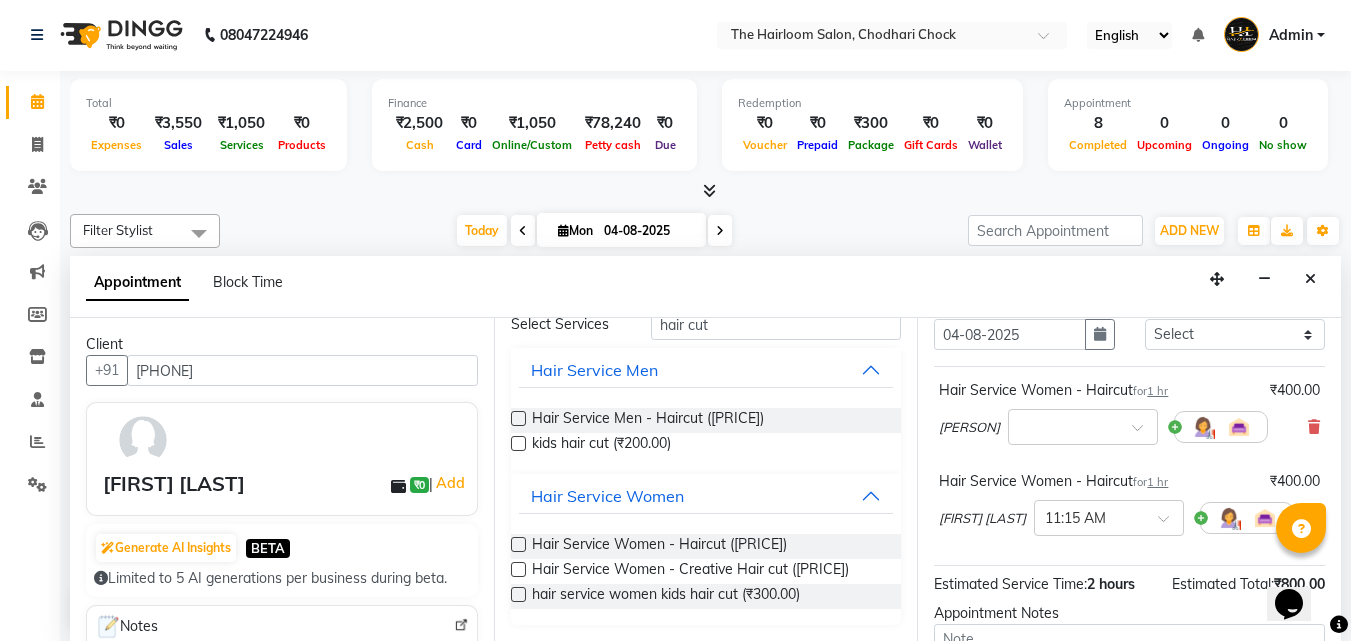scroll, scrollTop: 312, scrollLeft: 0, axis: vertical 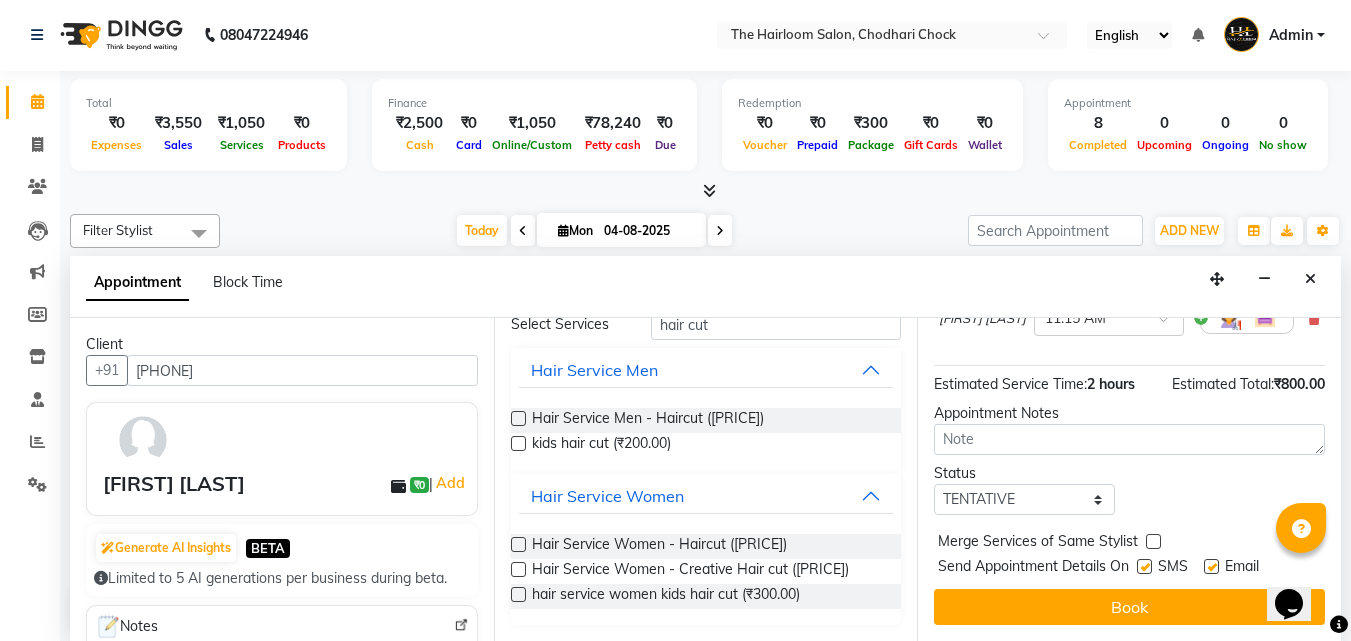 click at bounding box center (1211, 566) 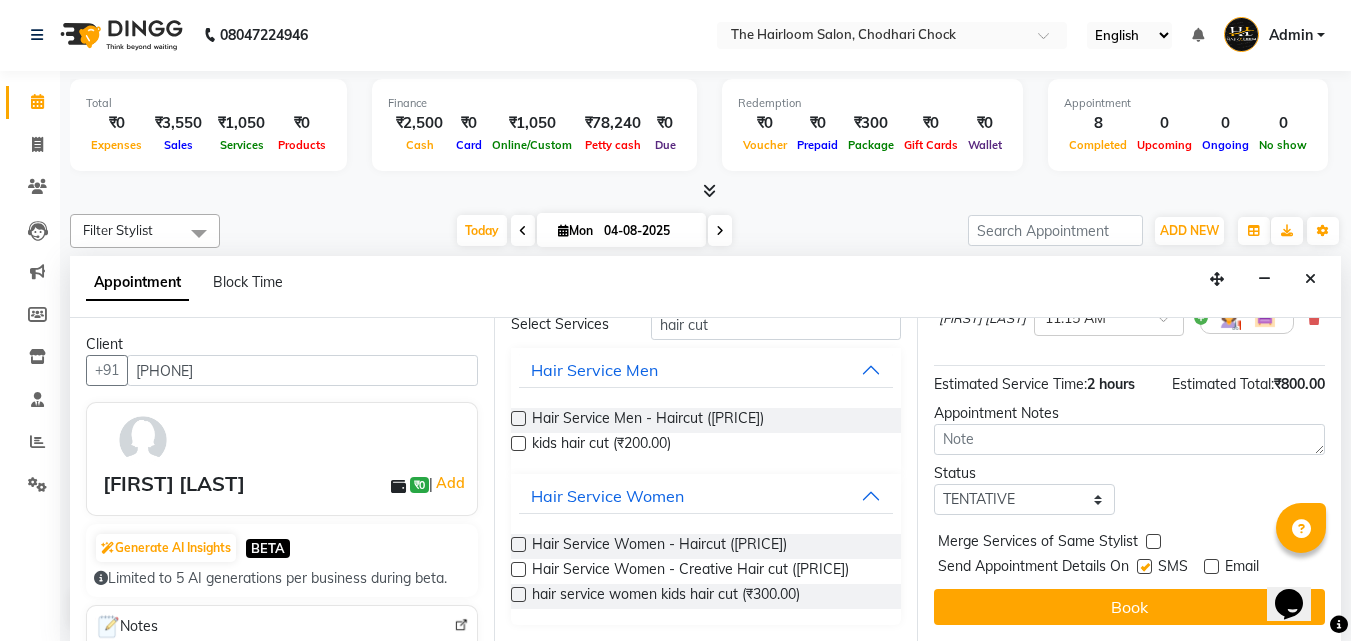 click at bounding box center [1144, 566] 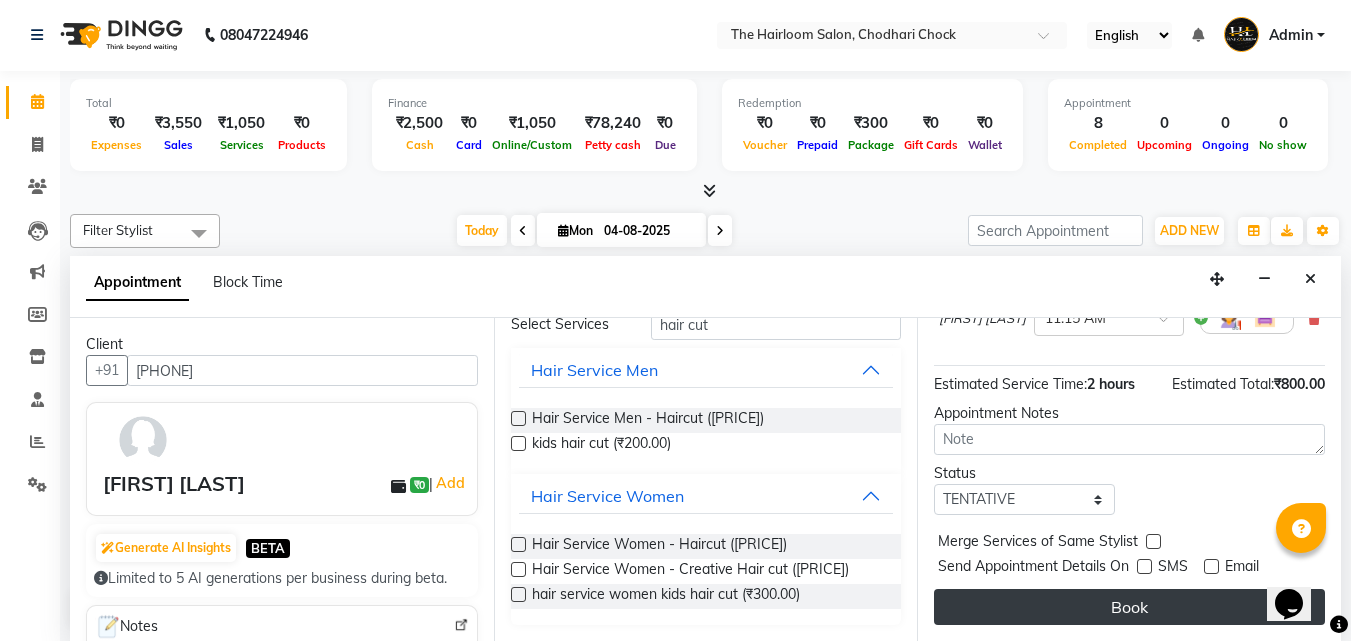 click on "Book" at bounding box center (1129, 607) 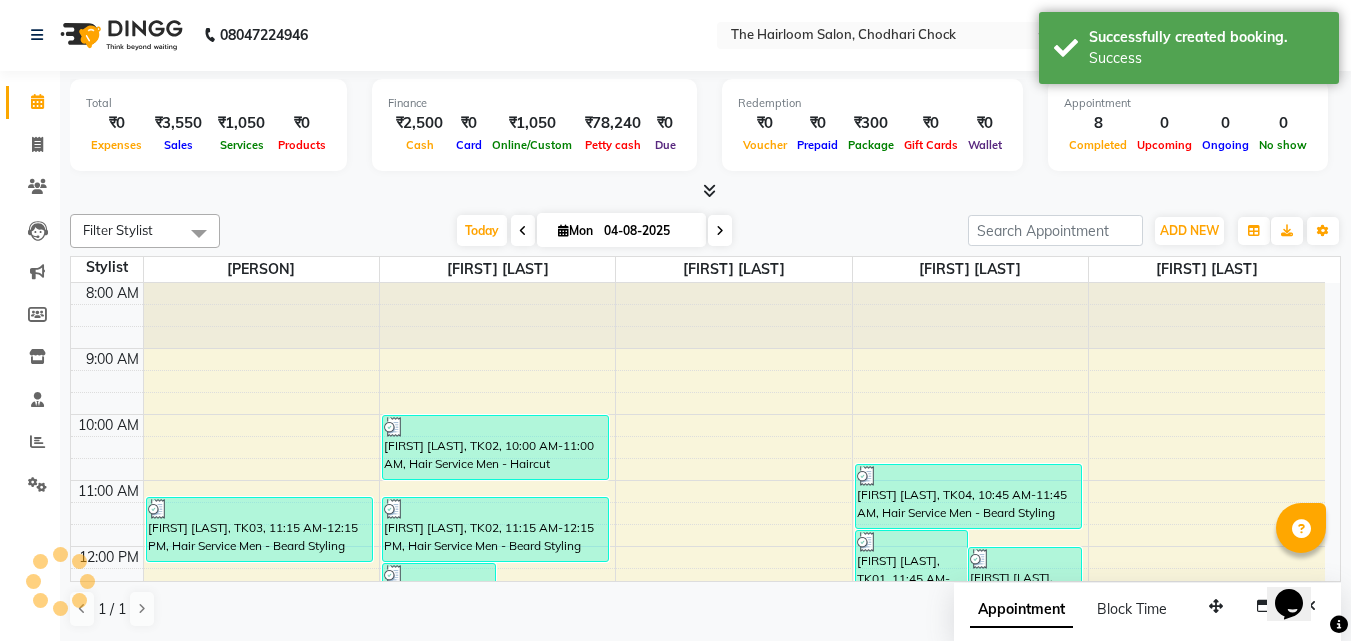 scroll, scrollTop: 0, scrollLeft: 0, axis: both 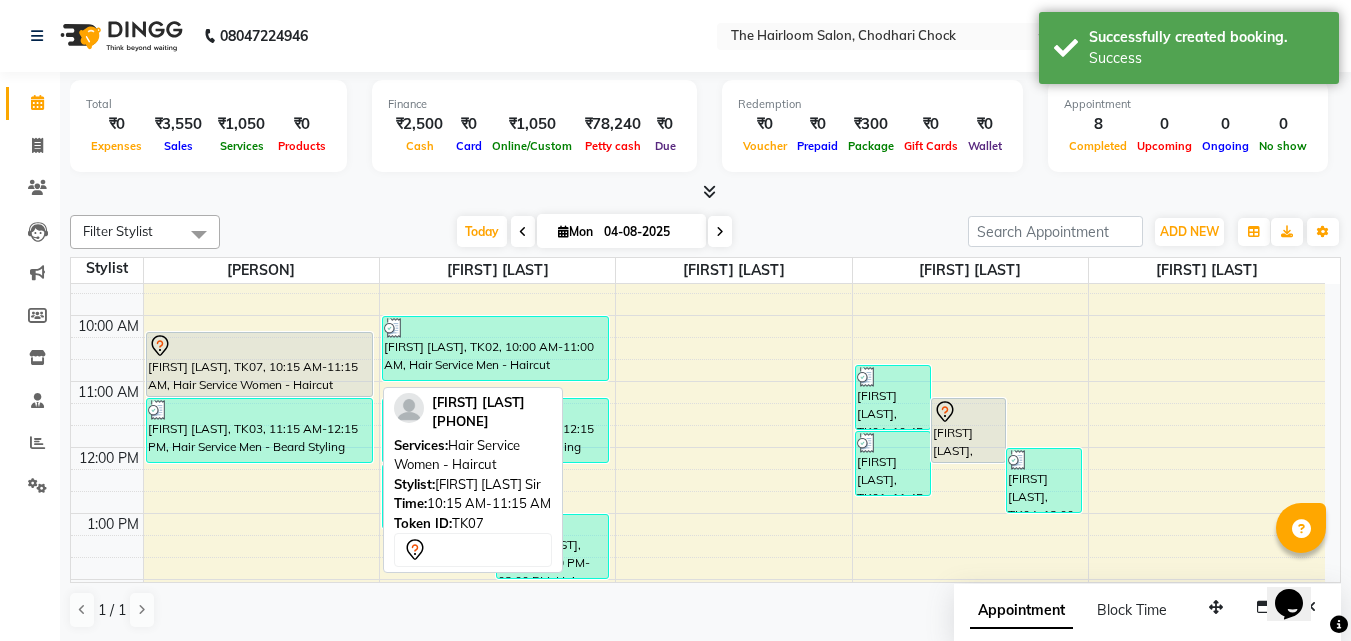 click on "[FIRST] [LAST], TK07, 10:15 AM-11:15 AM, Hair Service Women - Haircut" at bounding box center [260, 364] 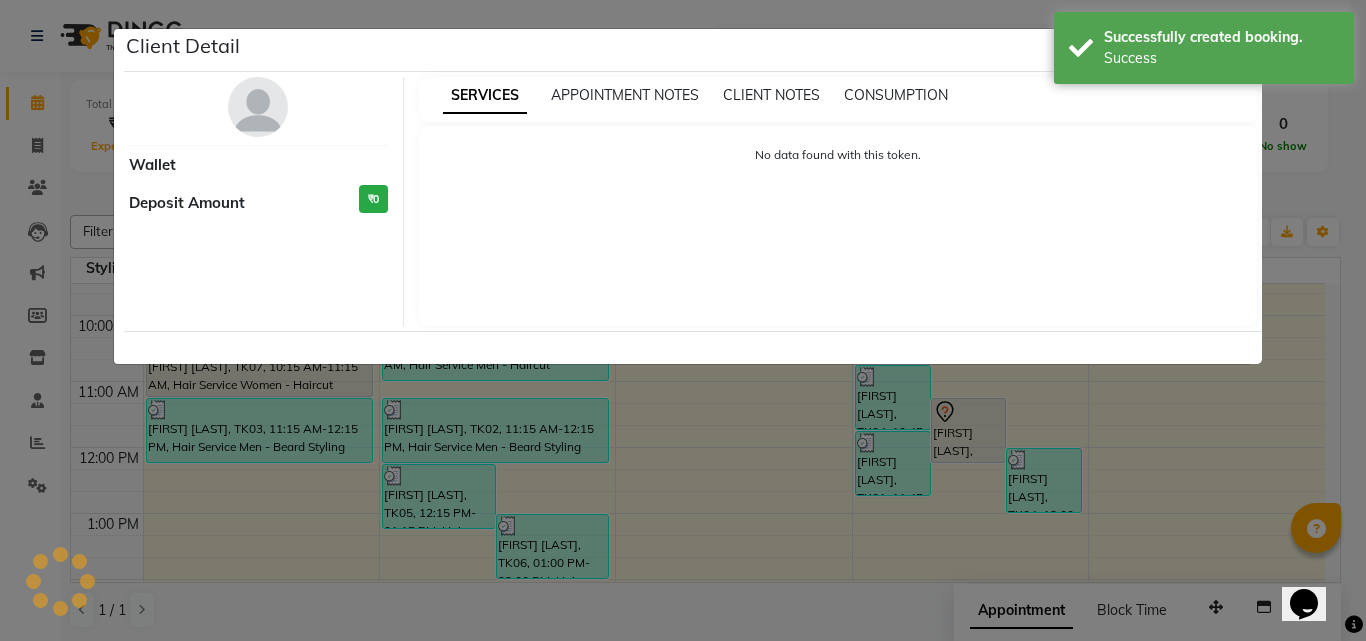 select on "7" 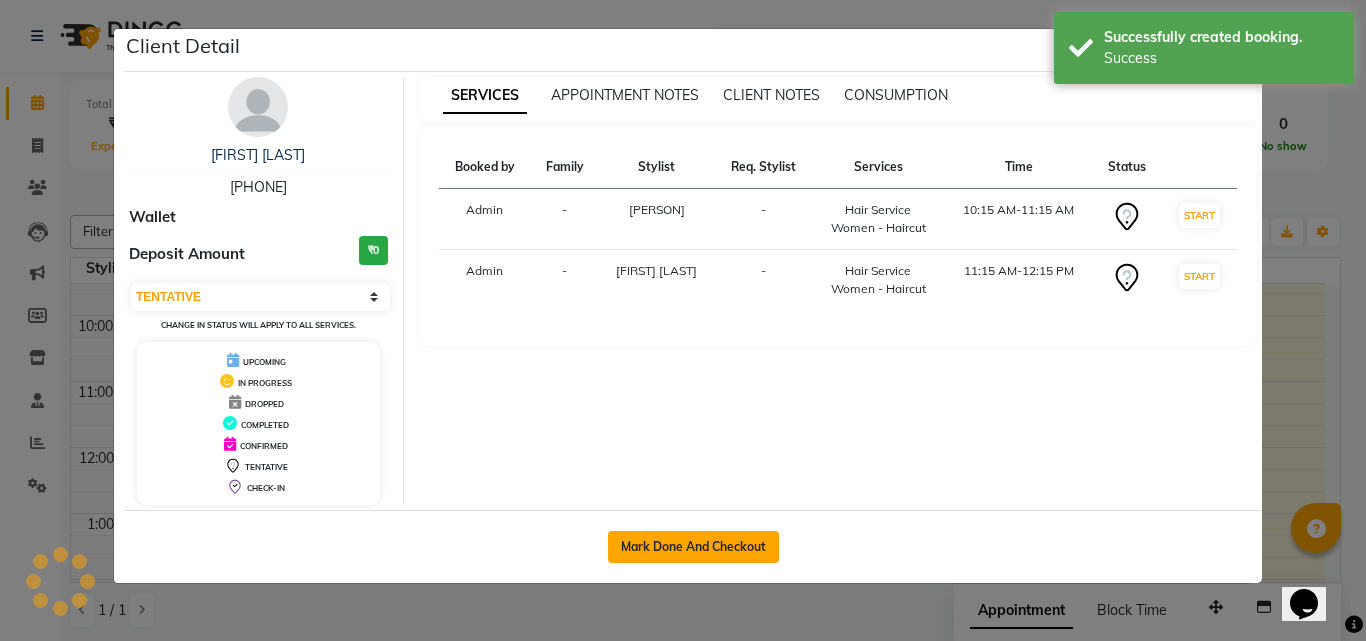 click on "Mark Done And Checkout" 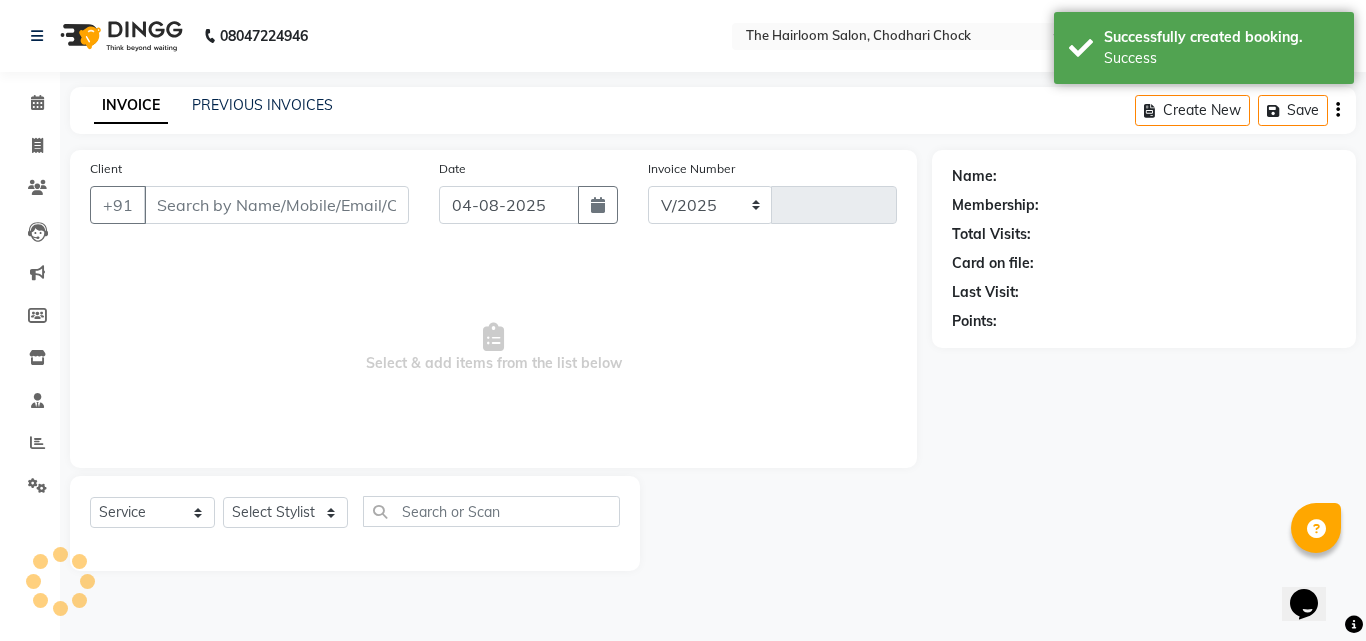 select on "5926" 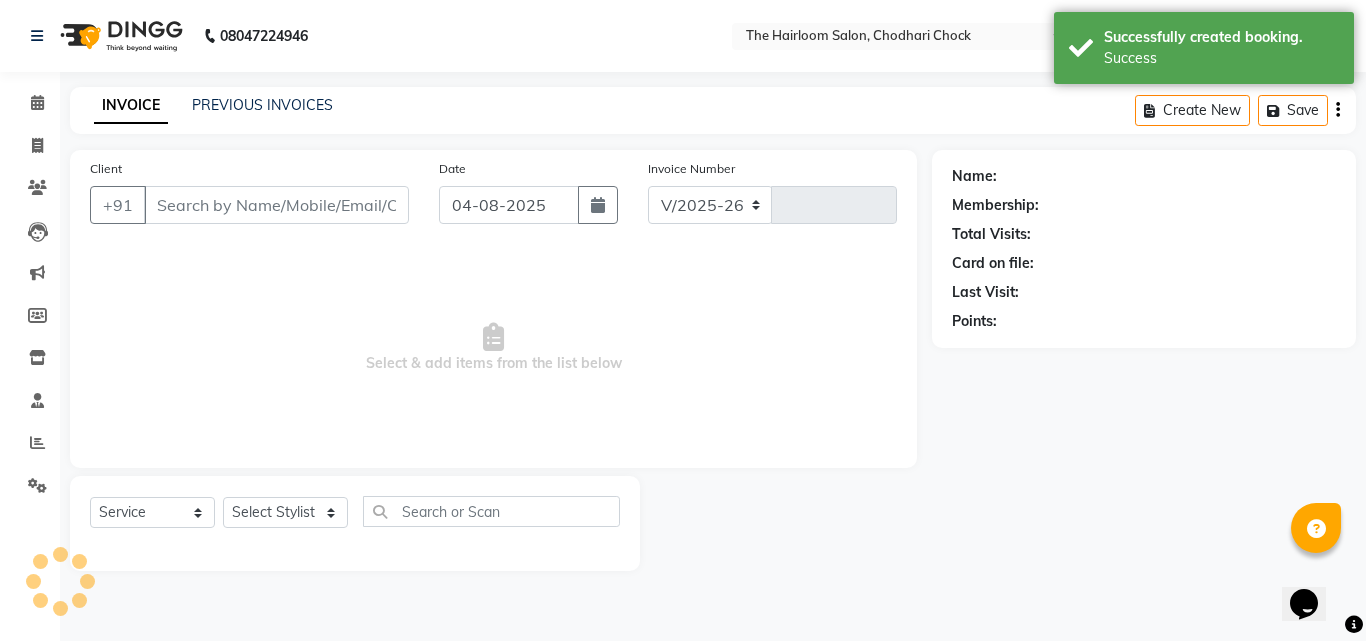 type on "[NUMBER]" 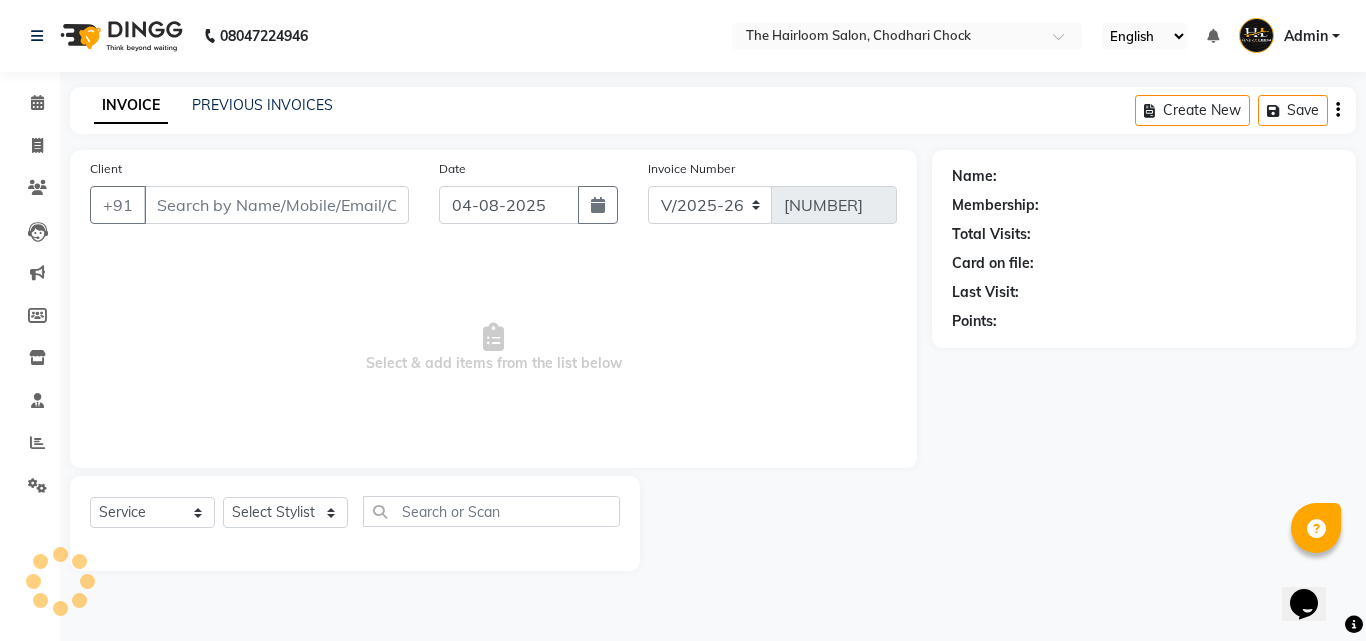 type on "[PHONE]" 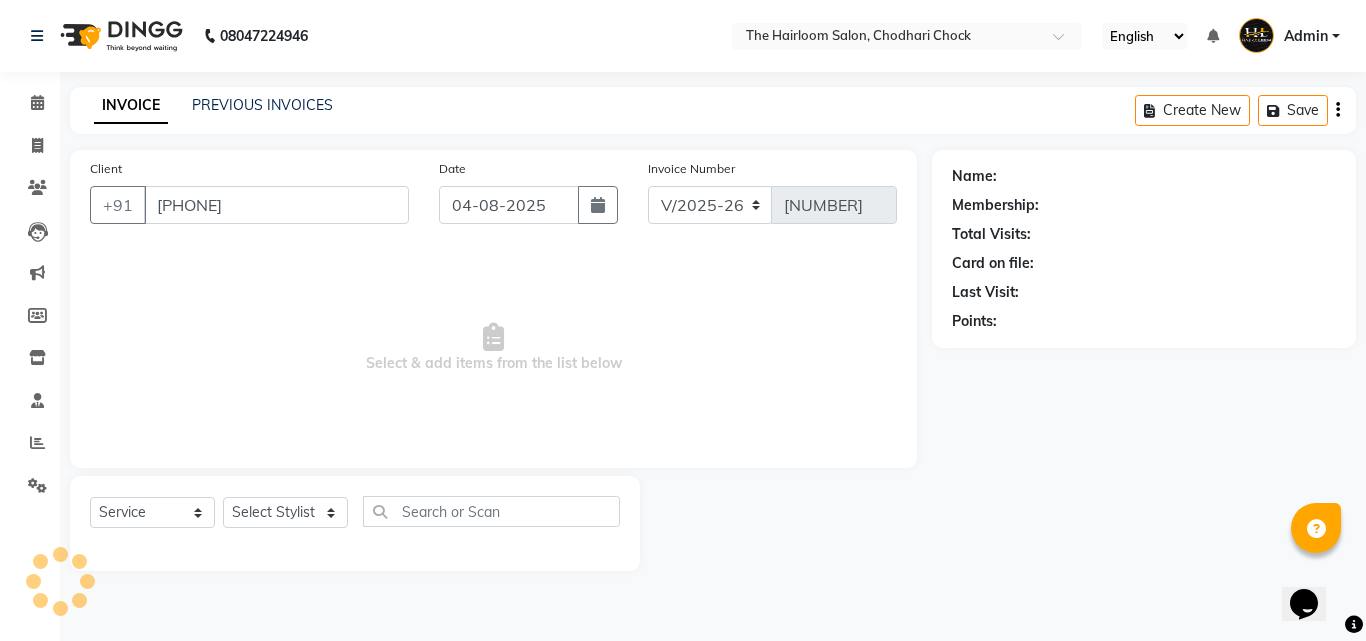 select on "41958" 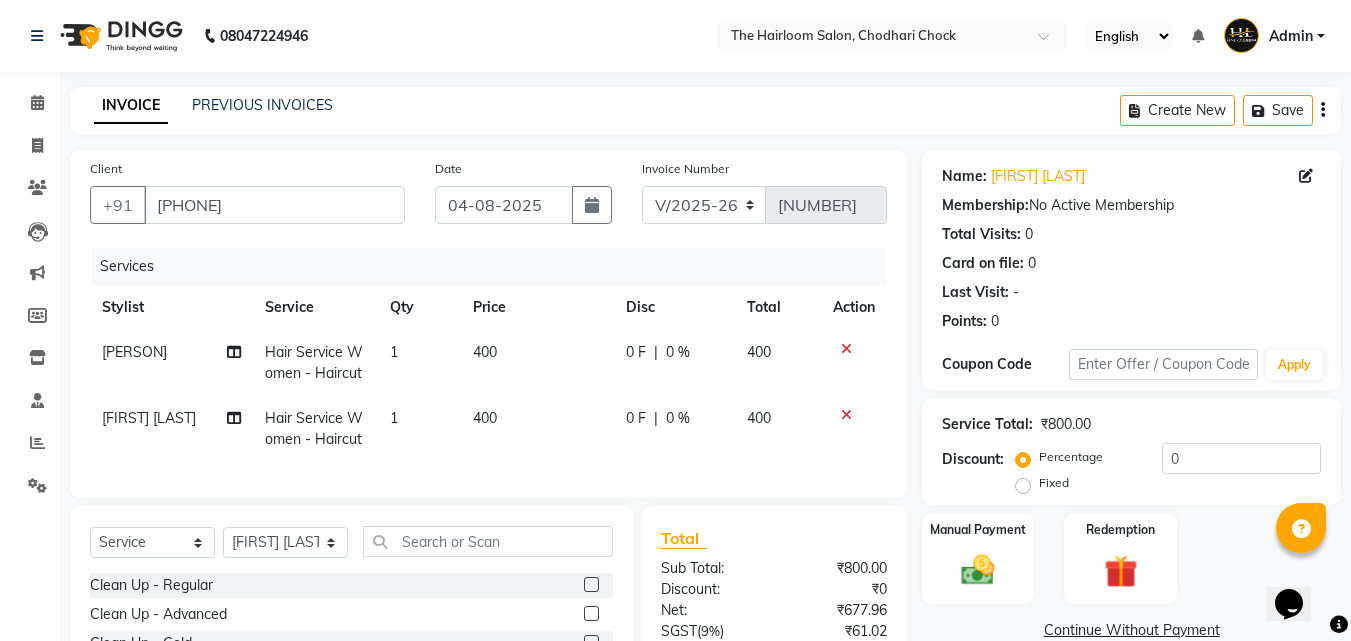 click on "400" 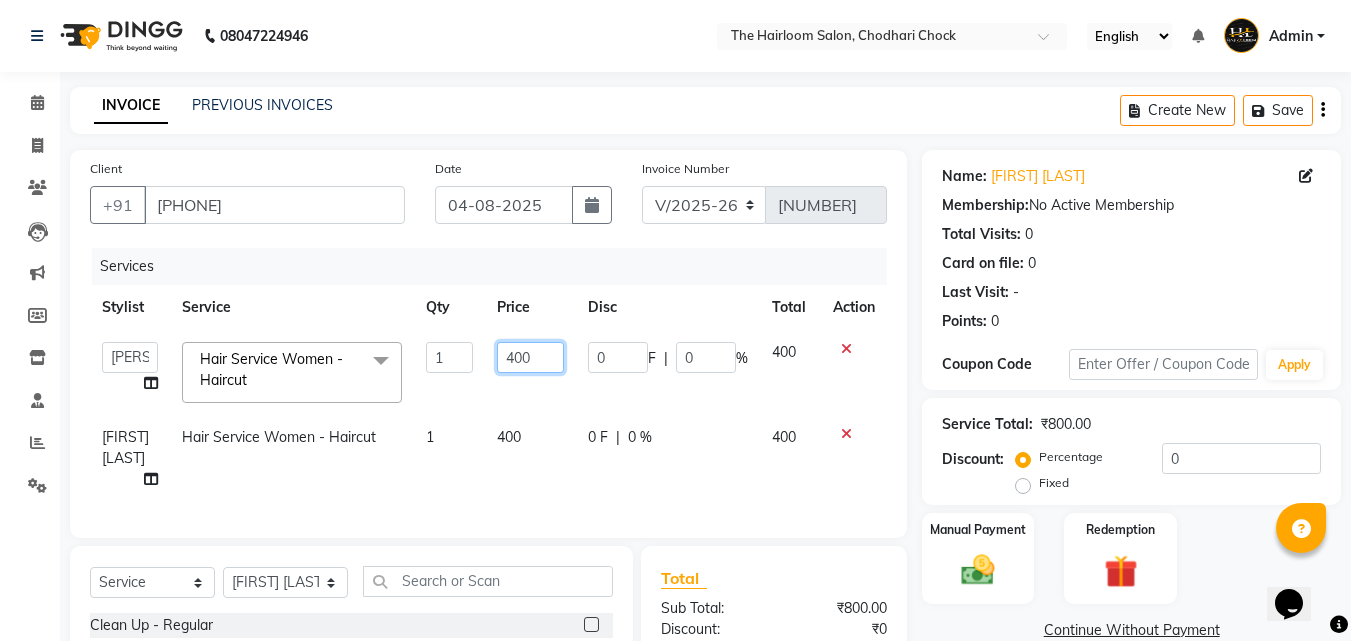 click on "400" 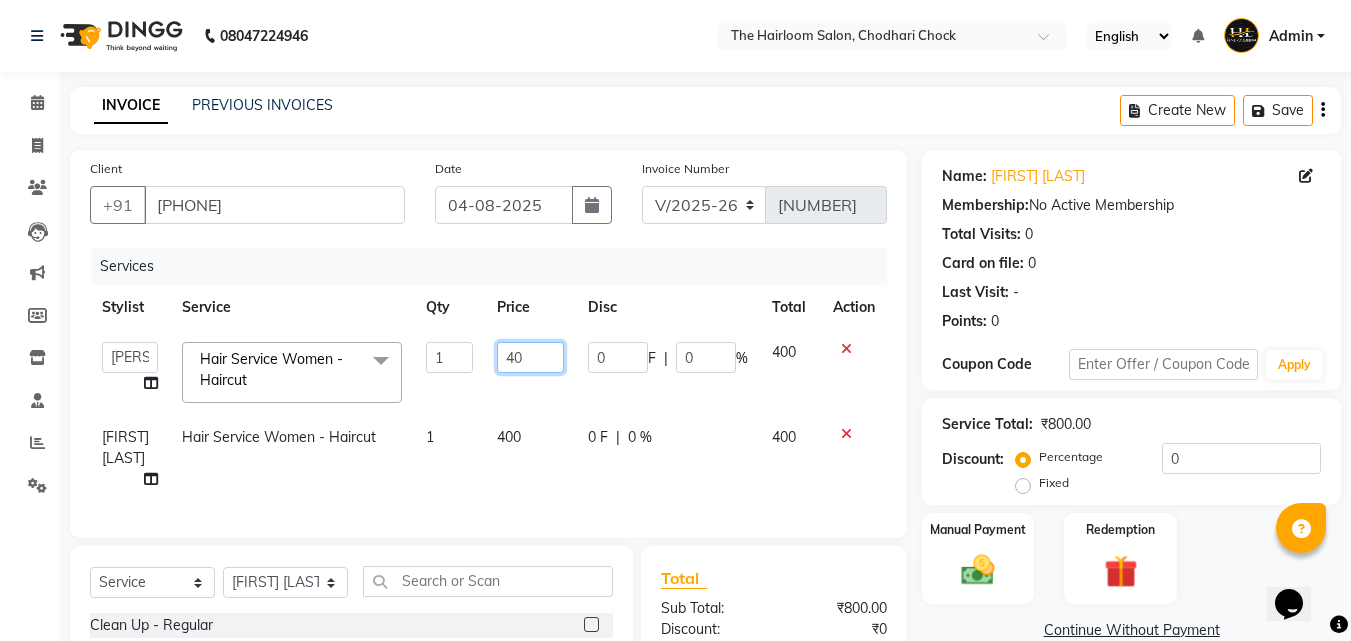 type on "4" 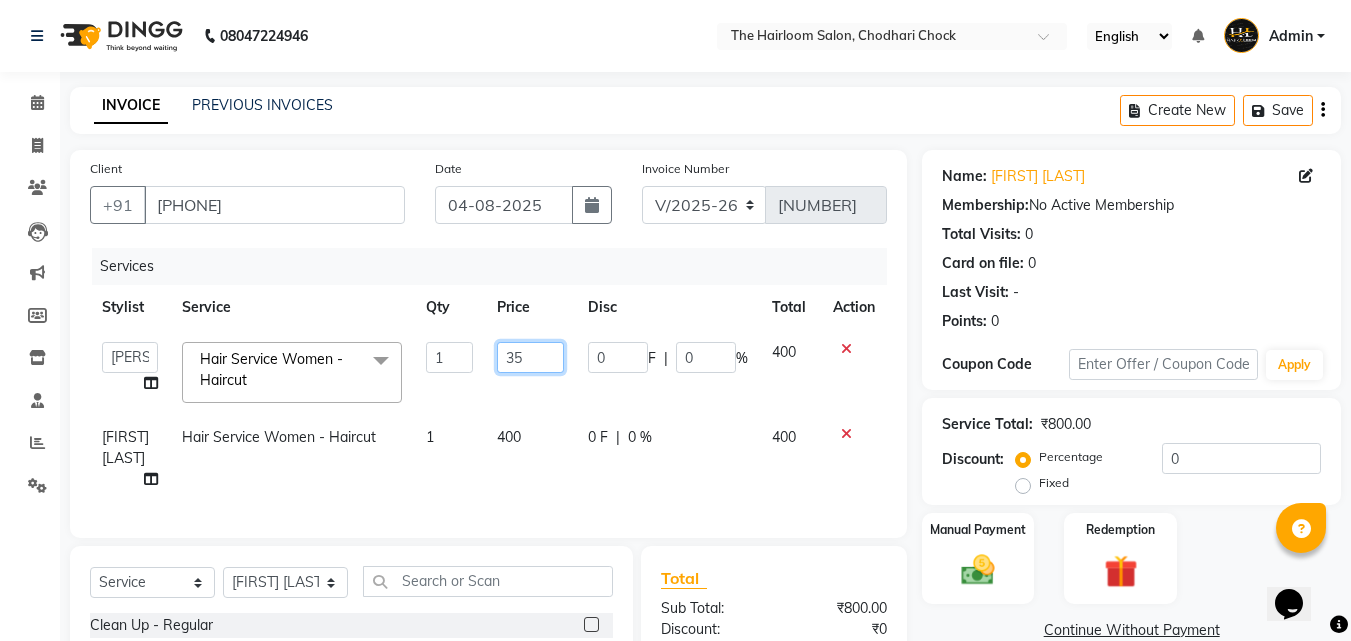 type on "350" 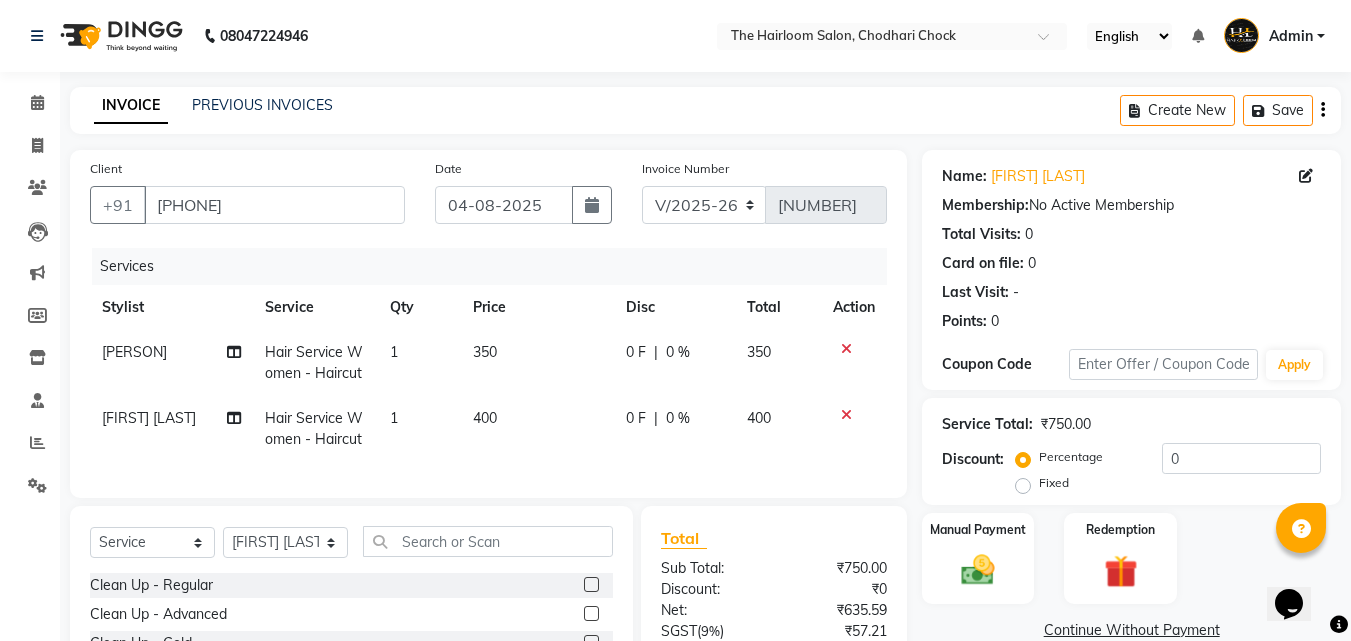 click on "400" 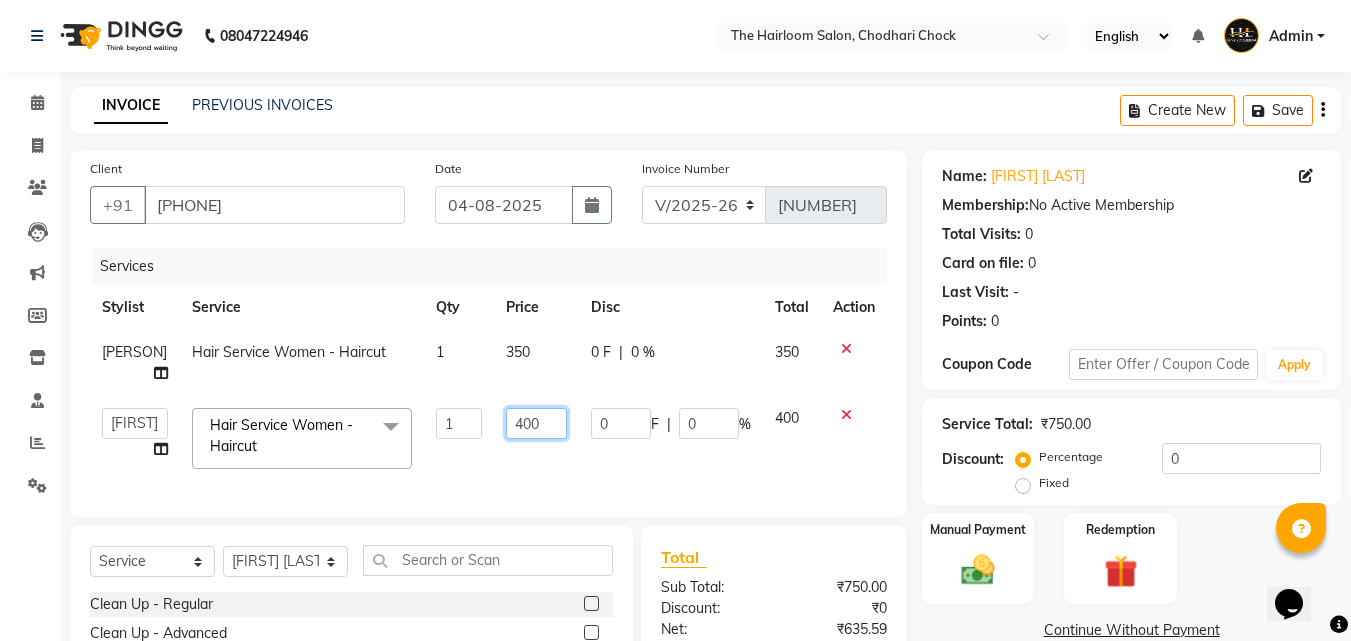 click on "400" 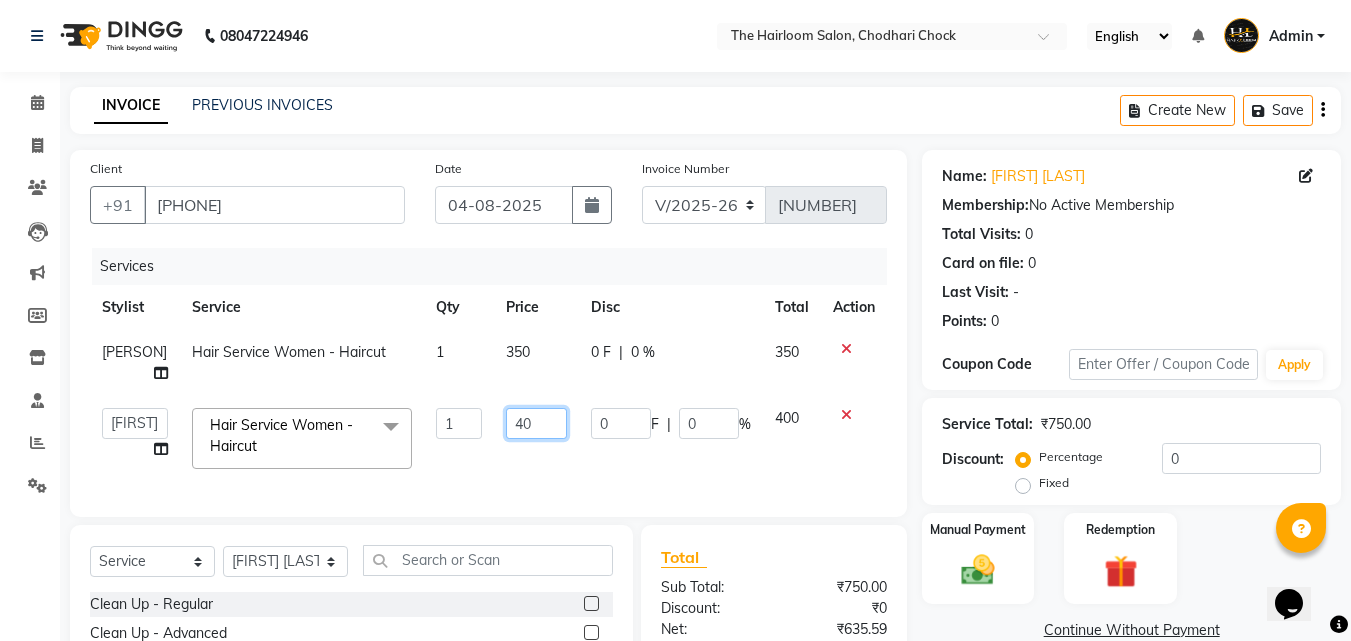 type on "4" 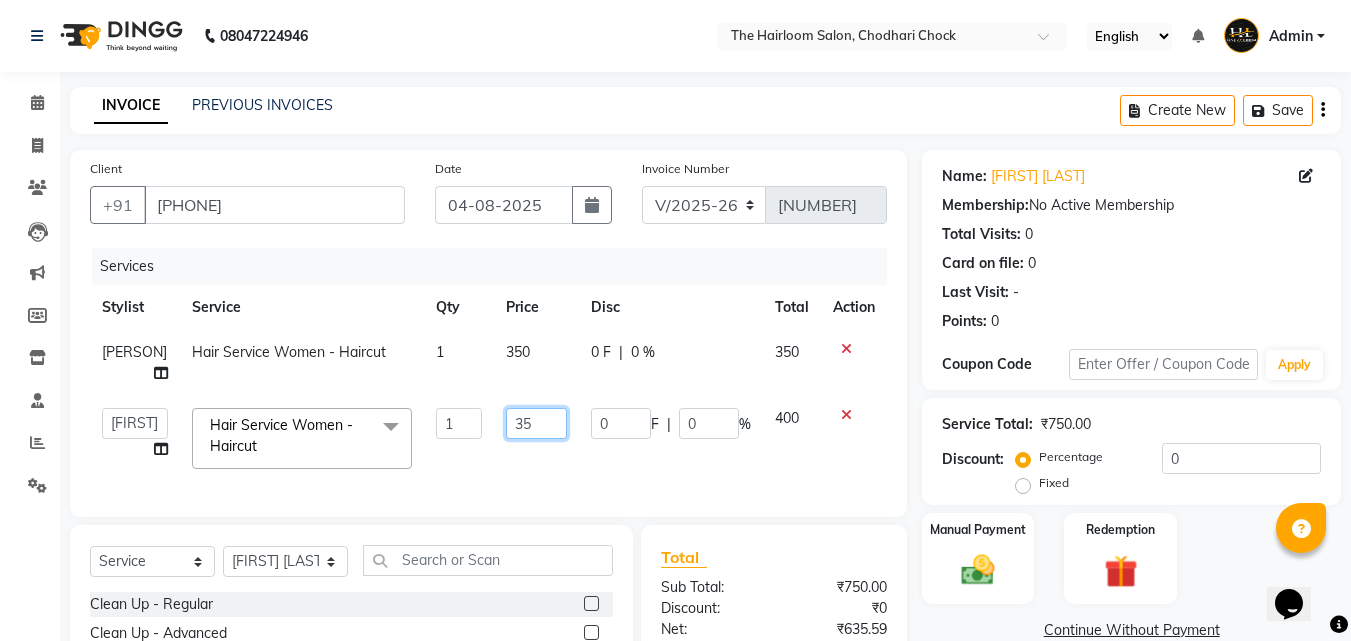 type on "350" 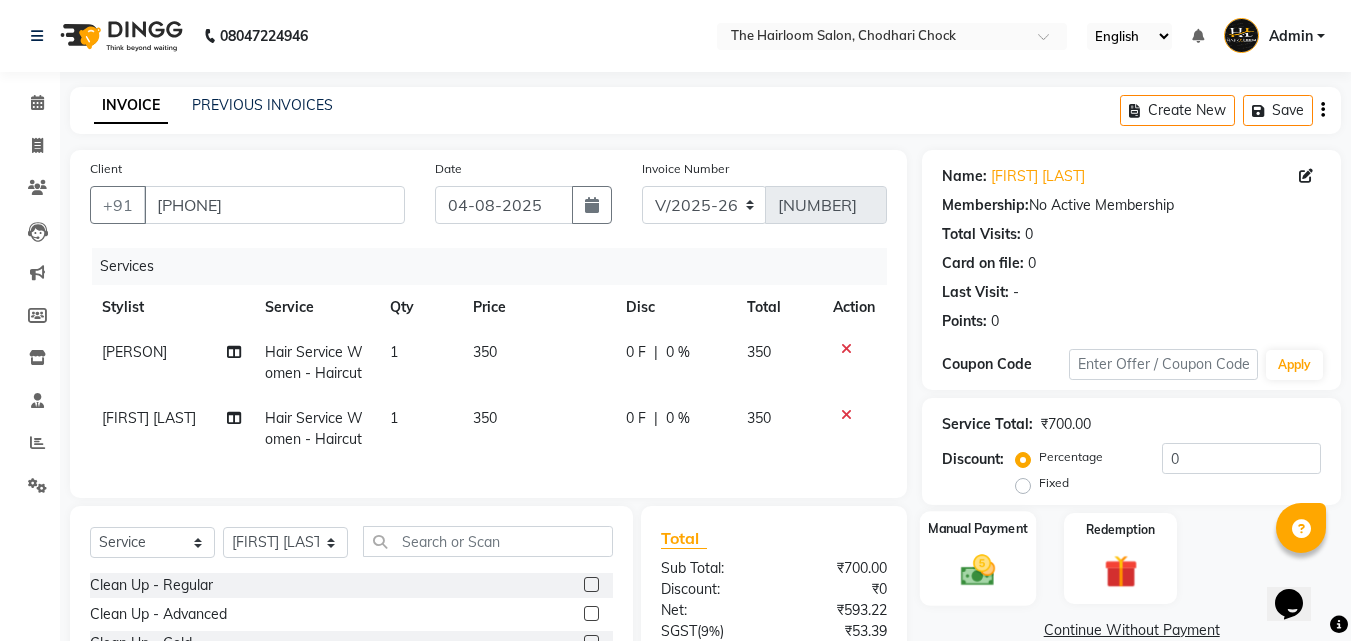 click 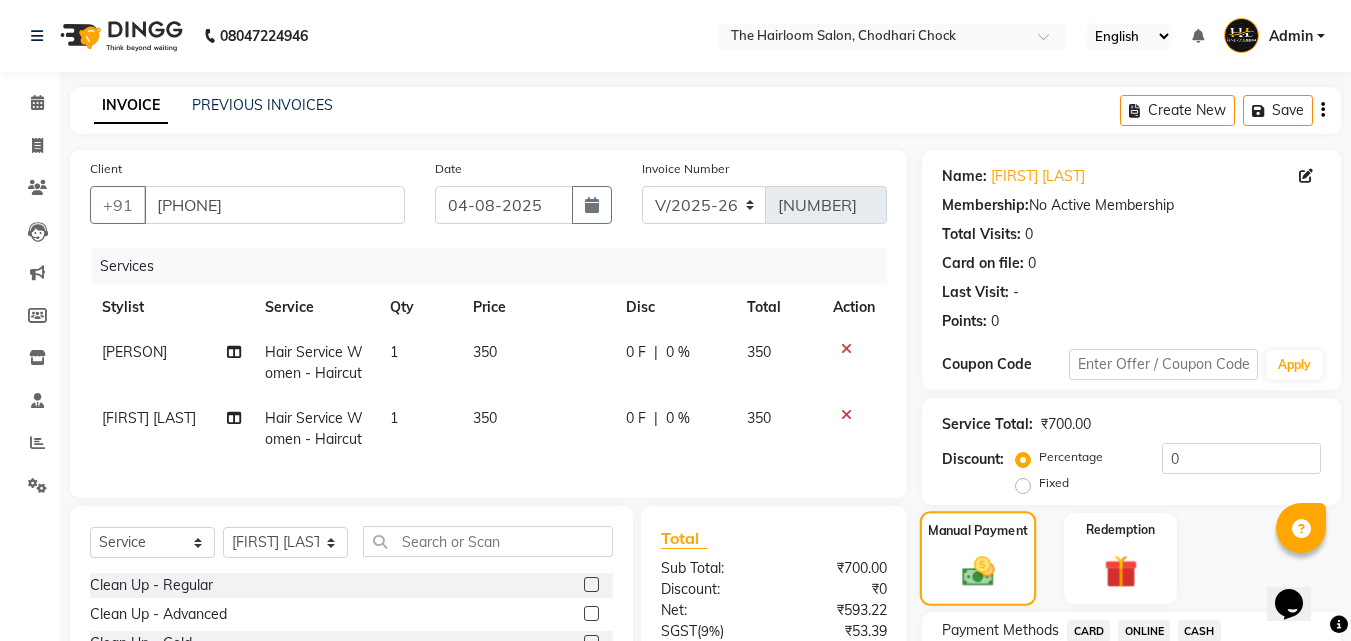 scroll, scrollTop: 200, scrollLeft: 0, axis: vertical 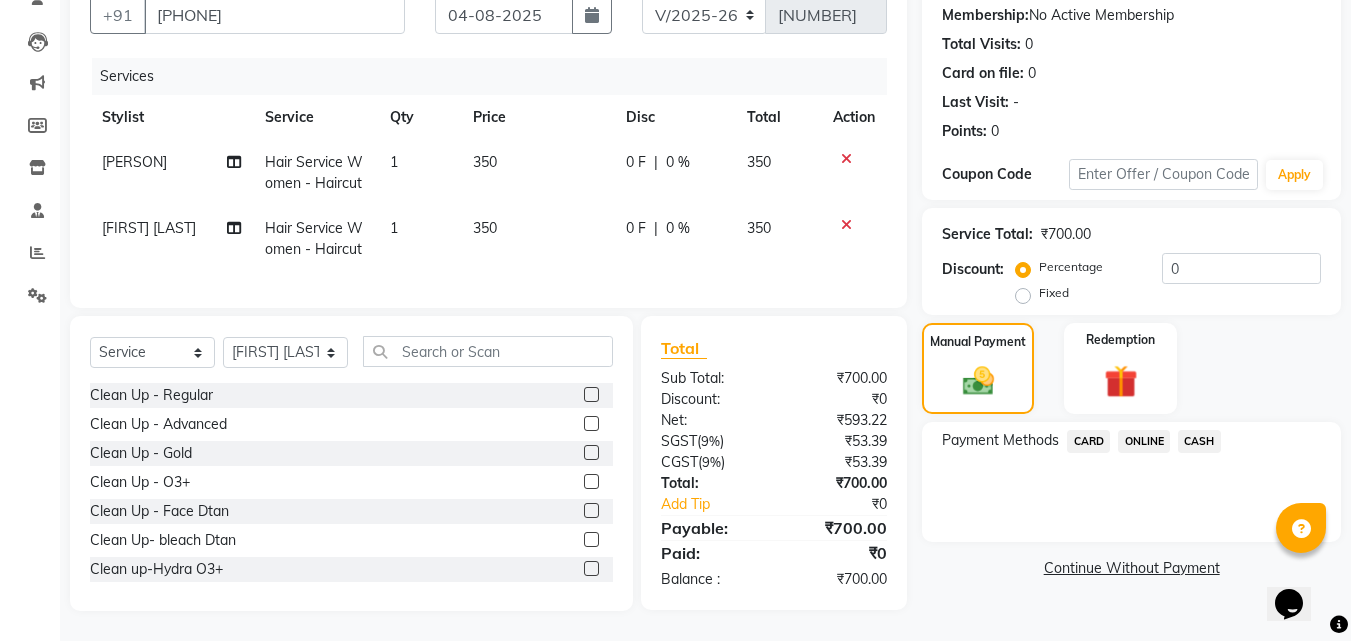 click on "ONLINE" 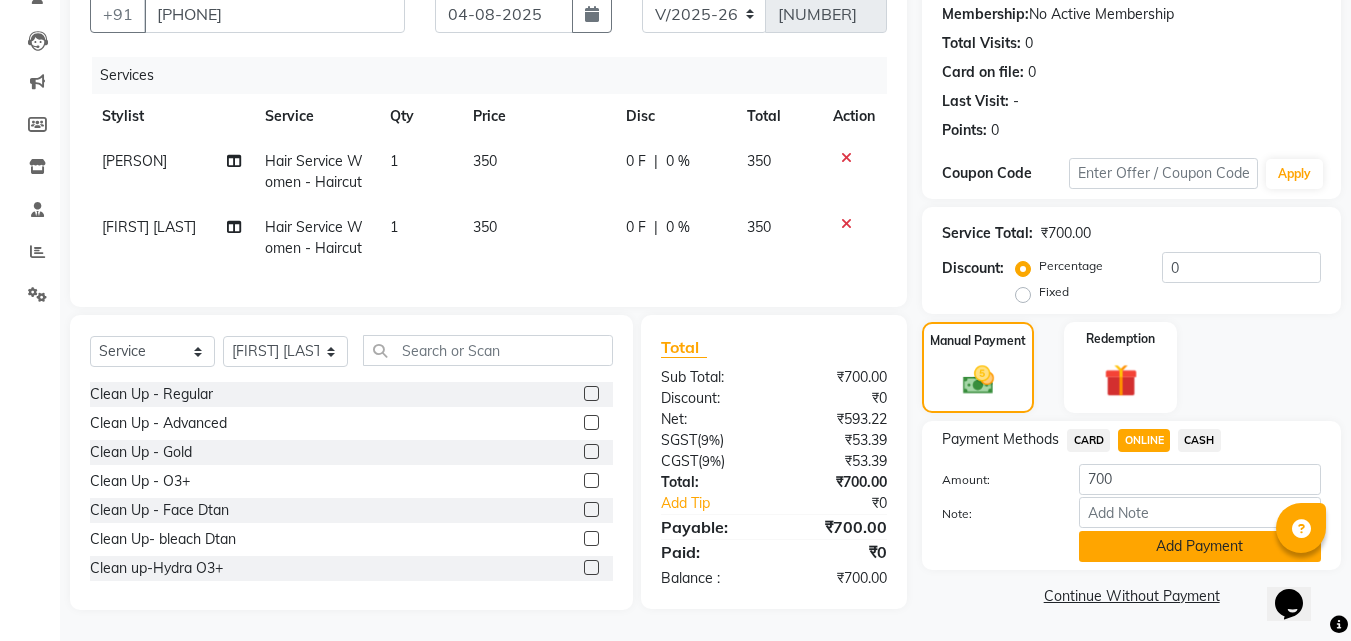 click on "Add Payment" 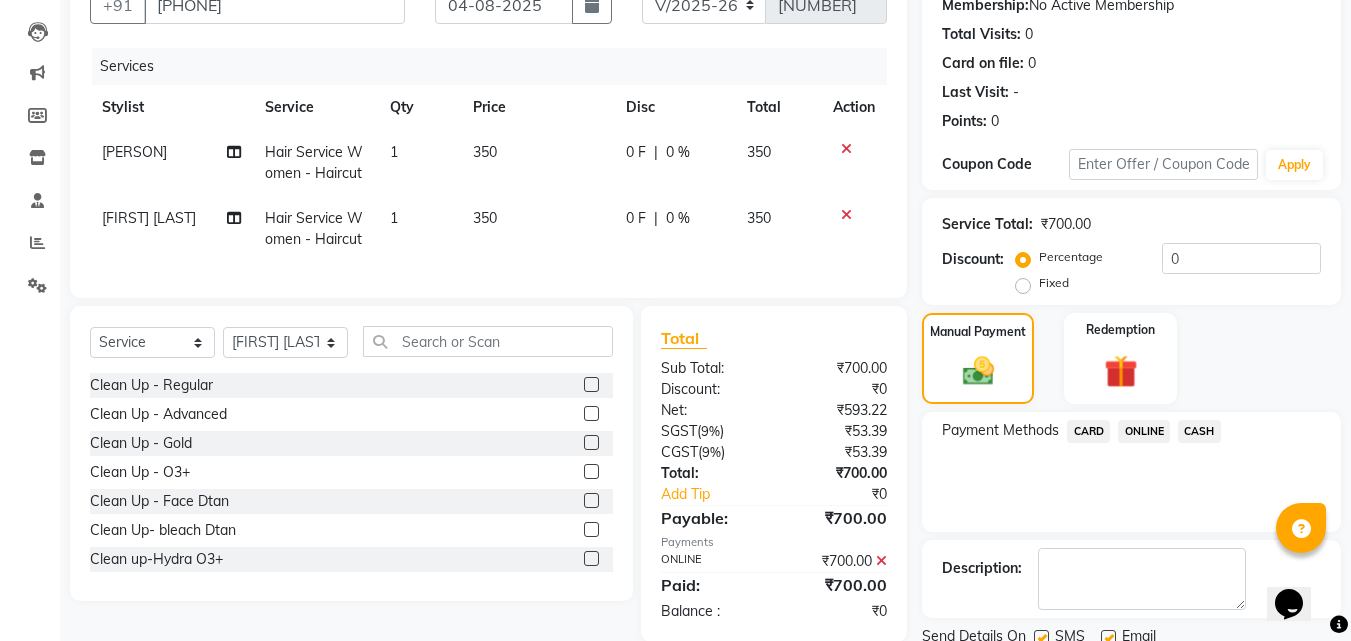 scroll, scrollTop: 275, scrollLeft: 0, axis: vertical 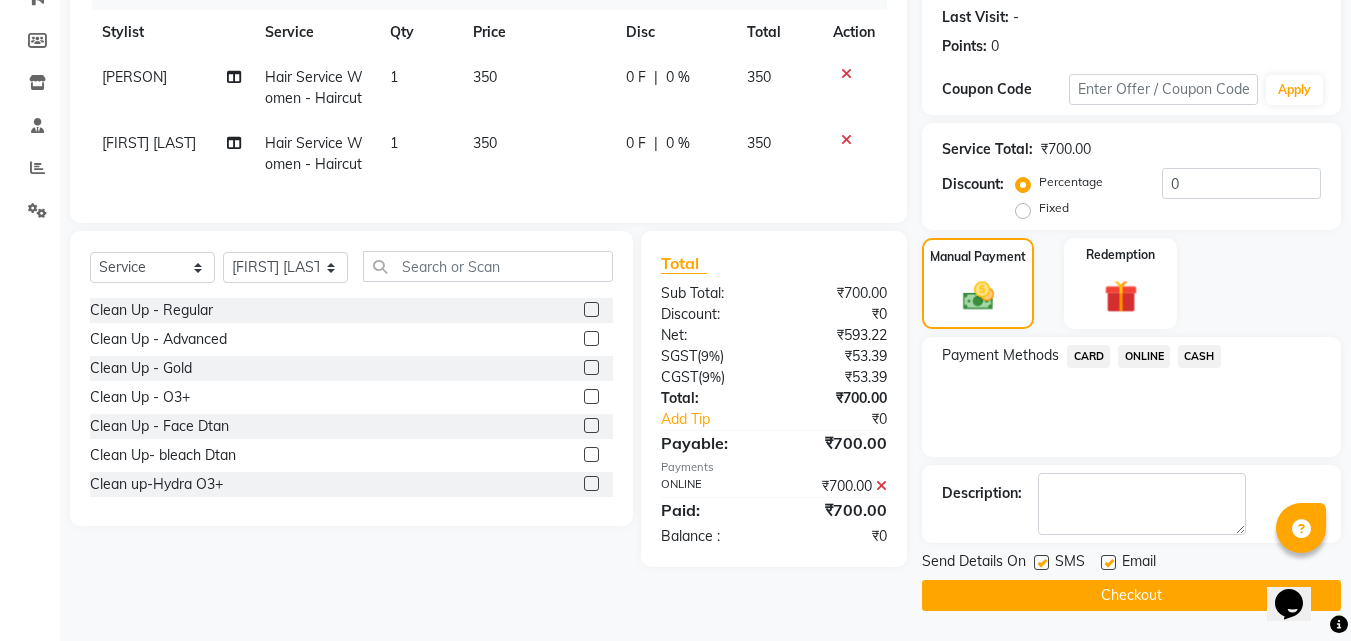 click 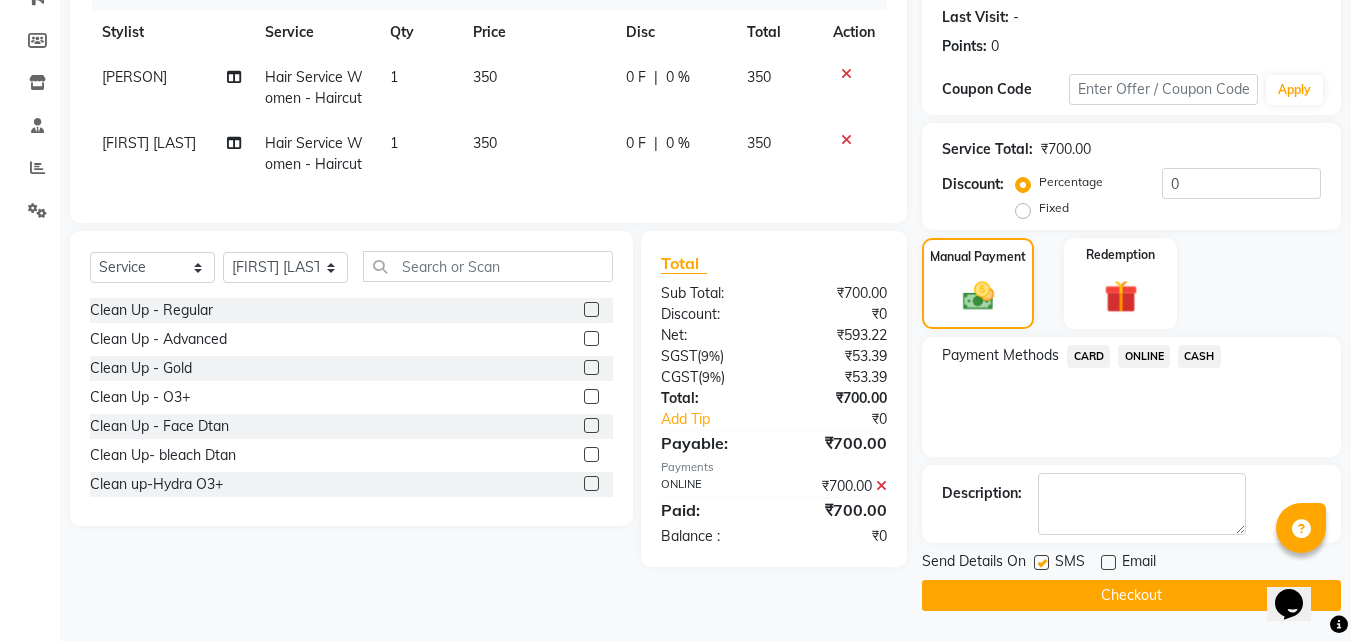 click 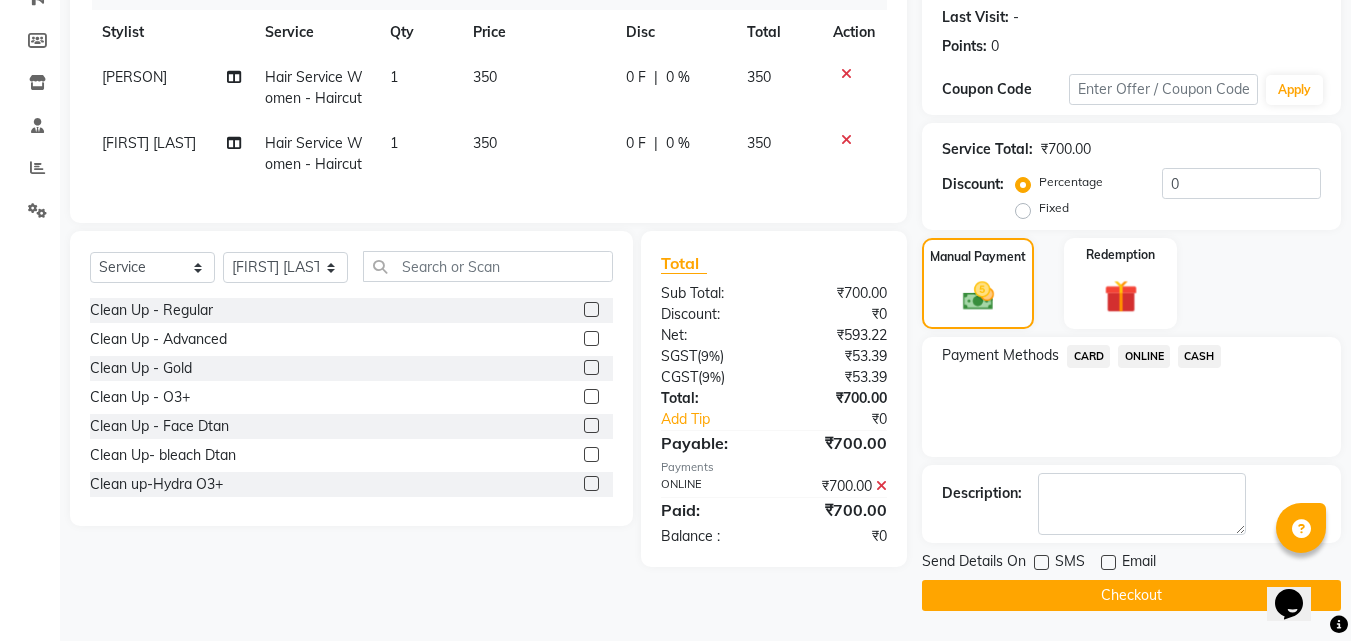 click on "Checkout" 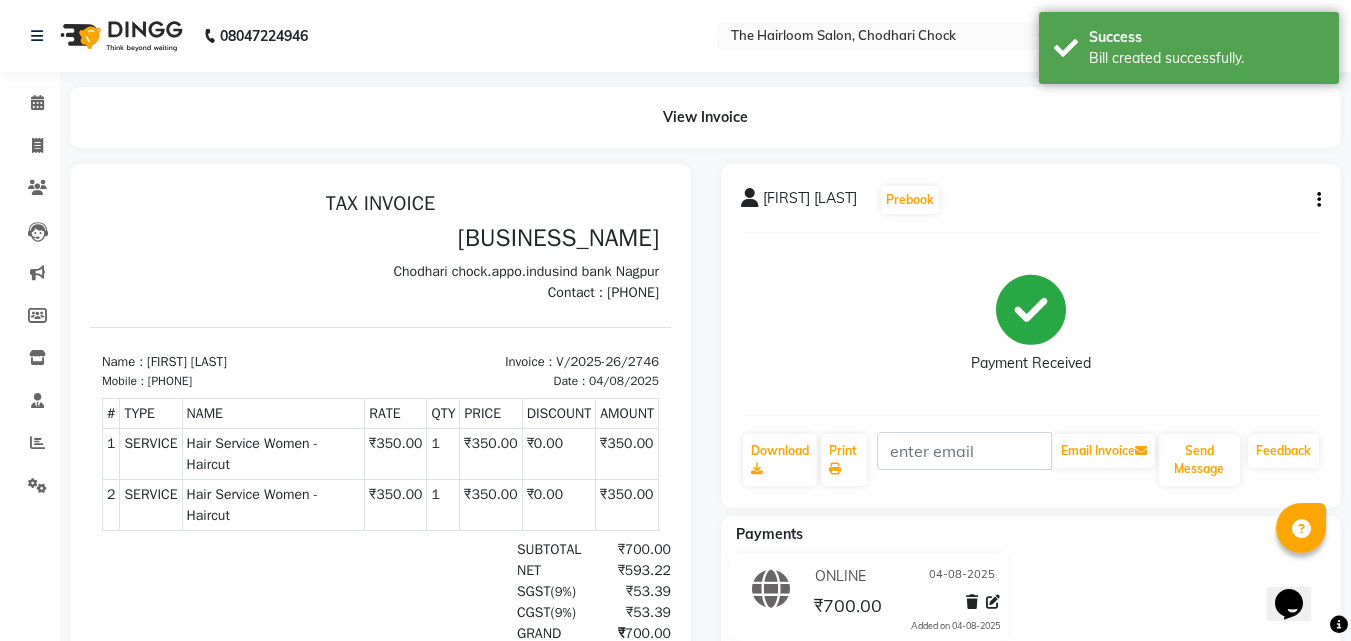 scroll, scrollTop: 0, scrollLeft: 0, axis: both 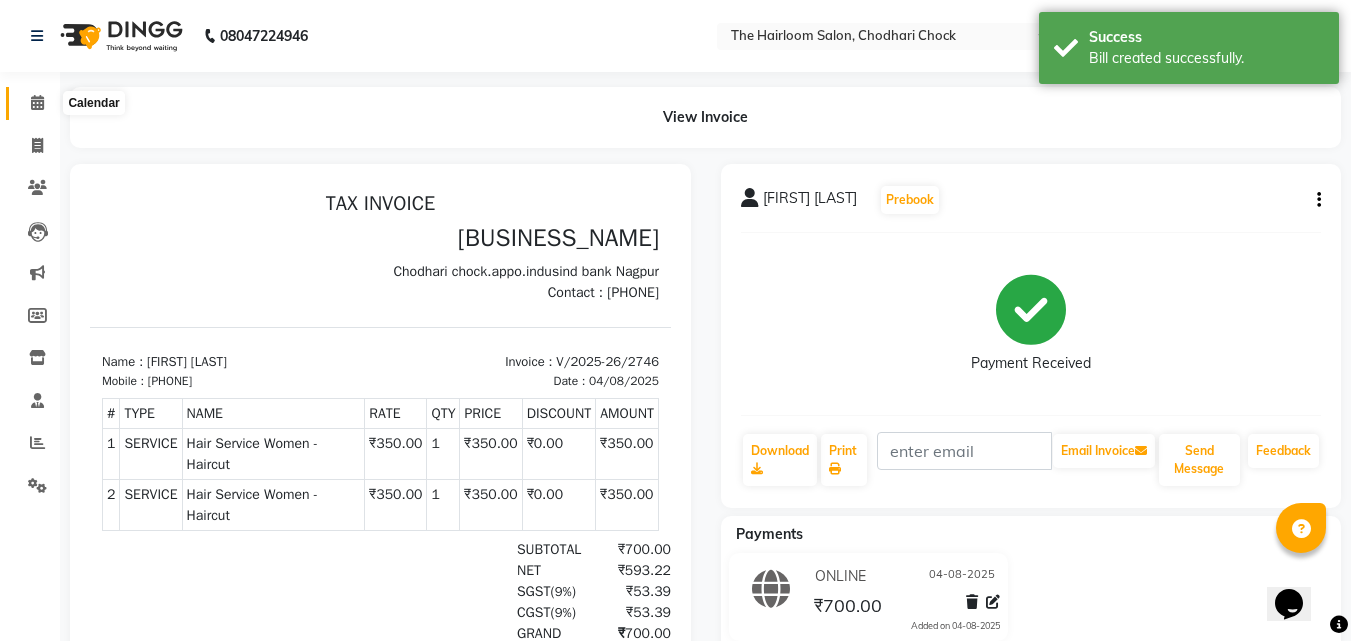 click 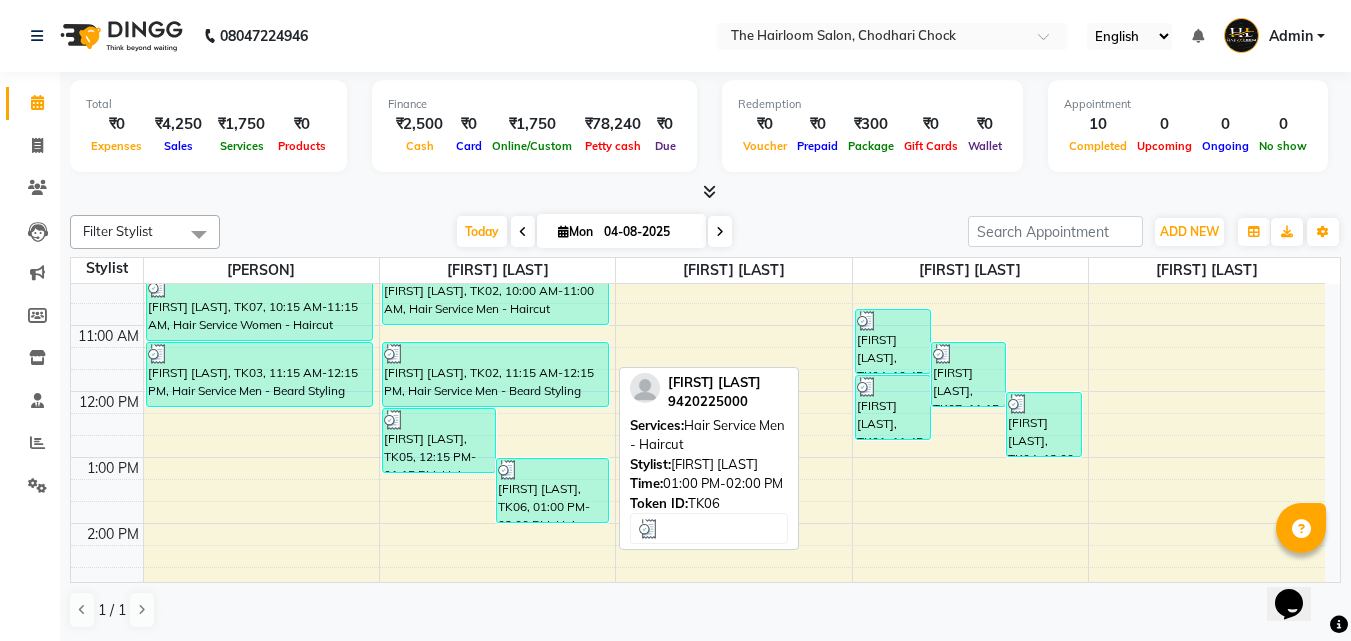 scroll, scrollTop: 200, scrollLeft: 0, axis: vertical 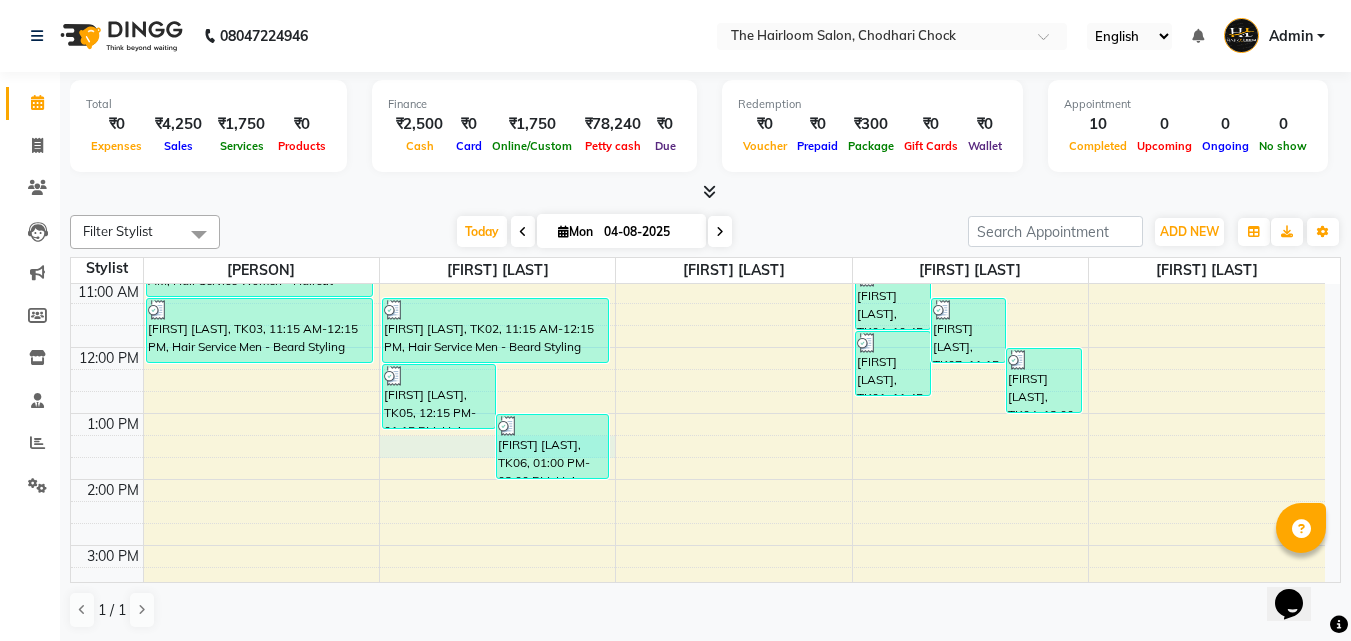 click on "8:00 AM 9:00 AM 10:00 AM 11:00 AM 12:00 PM 1:00 PM 2:00 PM 3:00 PM 4:00 PM 5:00 PM 6:00 PM 7:00 PM 8:00 PM 9:00 PM 10:00 PM 11:00 PM [FIRST] [LAST], TK07, 10:15 AM-11:15 AM, Hair Service Women - Haircut [FIRST] [LAST], TK03, 11:15 AM-12:15 PM, Hair Service Men - Beard Styling [FIRST] [LAST], TK05, 12:15 PM-01:15 PM, Hair Service Men - Beard Styling [FIRST] [LAST], TK06, 01:00 PM-02:00 PM, Hair Service Men - Haircut [FIRST] [LAST], TK02, 10:00 AM-11:00 AM, Hair Service Men - Haircut [FIRST] [LAST], TK02, 11:15 AM-12:15 PM, Hair Service Men - Beard Styling [FIRST] [LAST], TK04, 12:00 PM-01:00 PM, Hair Service Men - Beard Styling [FIRST] [LAST], TK07, 11:15 AM-12:15 PM, Hair Service Women - Haircut [FIRST] [LAST], TK04, 12:00 PM-01:00 PM, Hair Colours Men - Beard Colour [FIRST] [LAST], TK01, 11:45 AM-12:45 PM, Hair Service Men - Beard Styling" at bounding box center (698, 611) 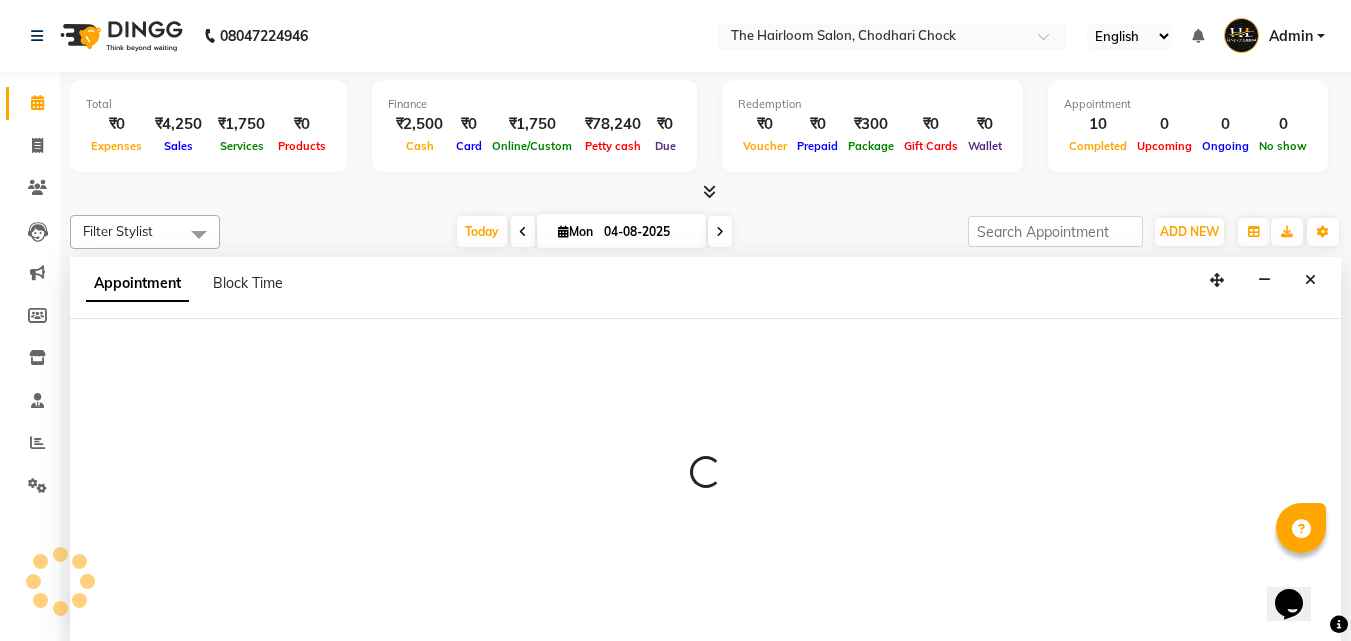 scroll, scrollTop: 1, scrollLeft: 0, axis: vertical 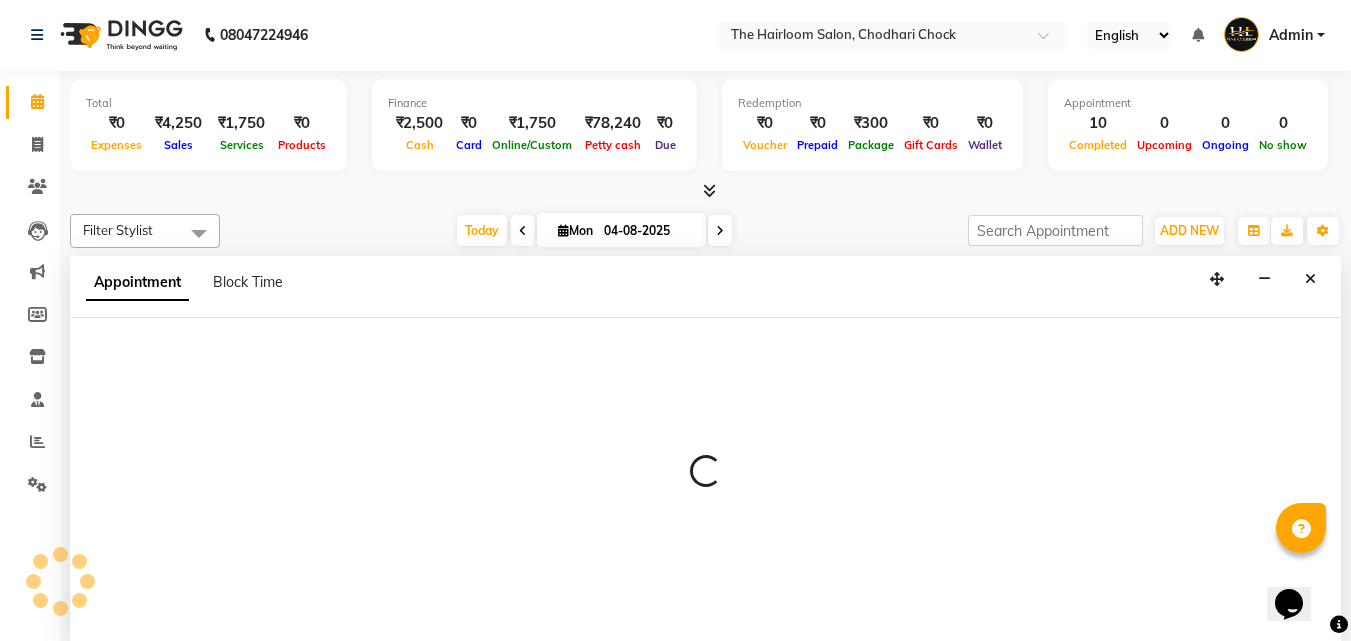 select on "41756" 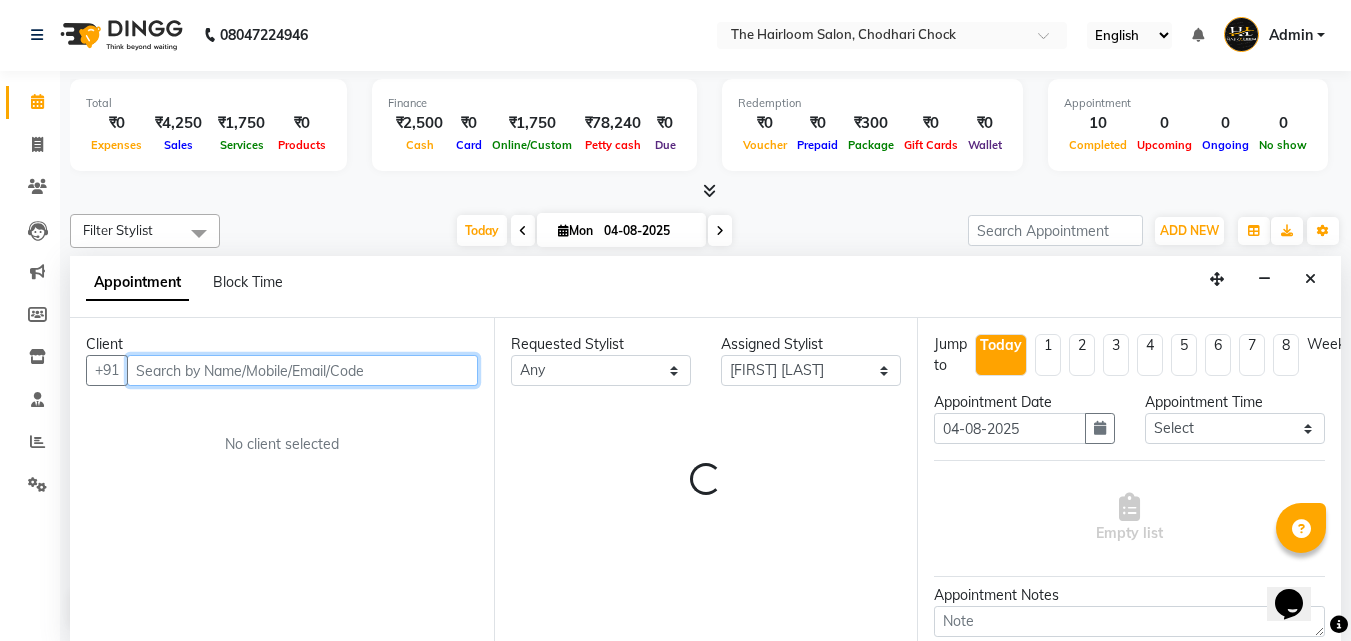 click at bounding box center (302, 370) 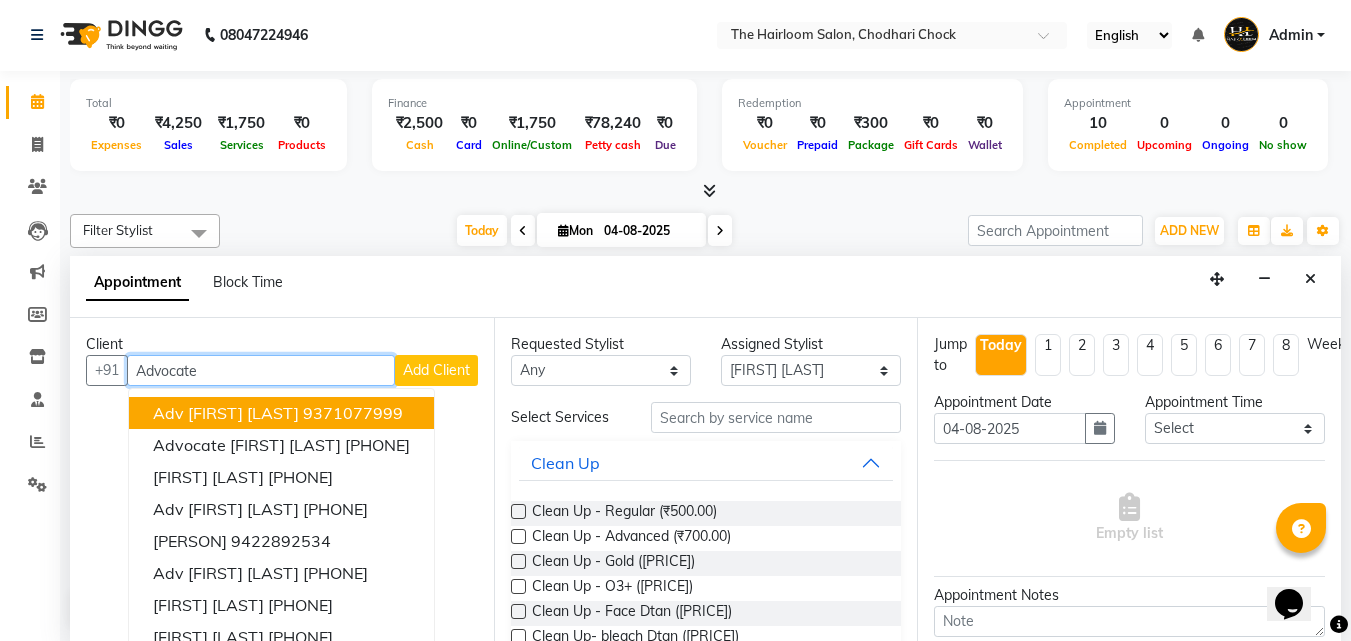 click on "9371077999" at bounding box center [353, 413] 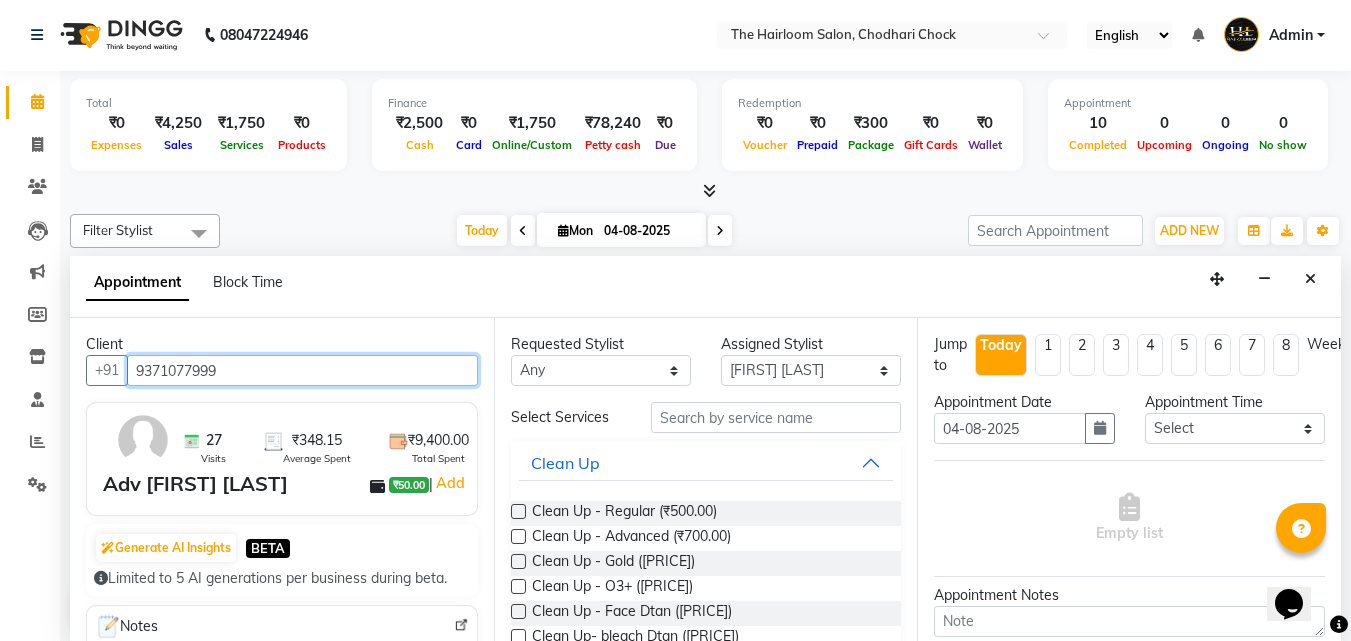 scroll, scrollTop: 200, scrollLeft: 0, axis: vertical 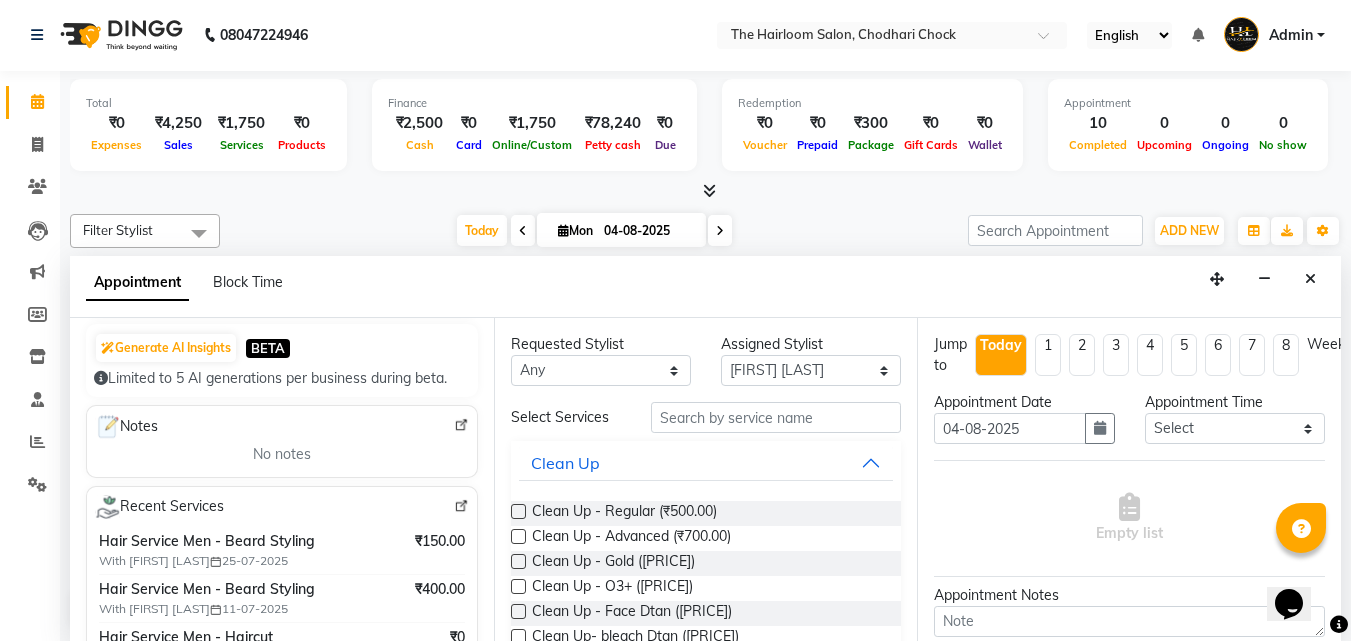 type on "9371077999" 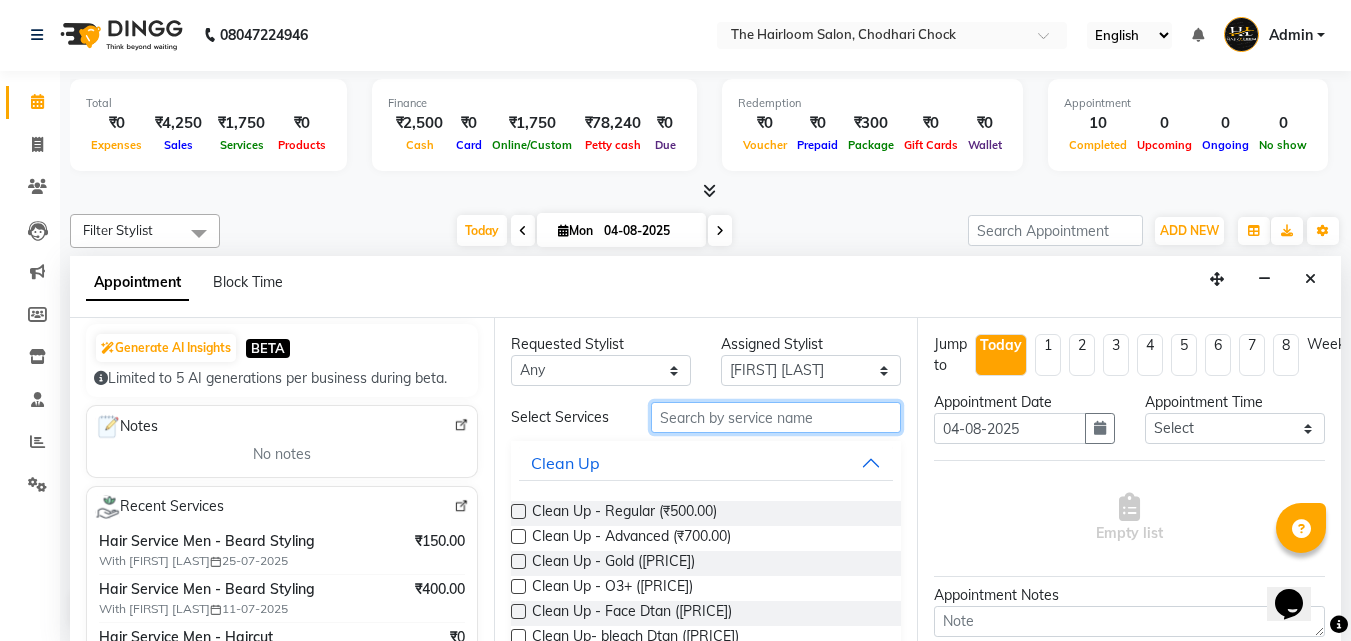 click at bounding box center (776, 417) 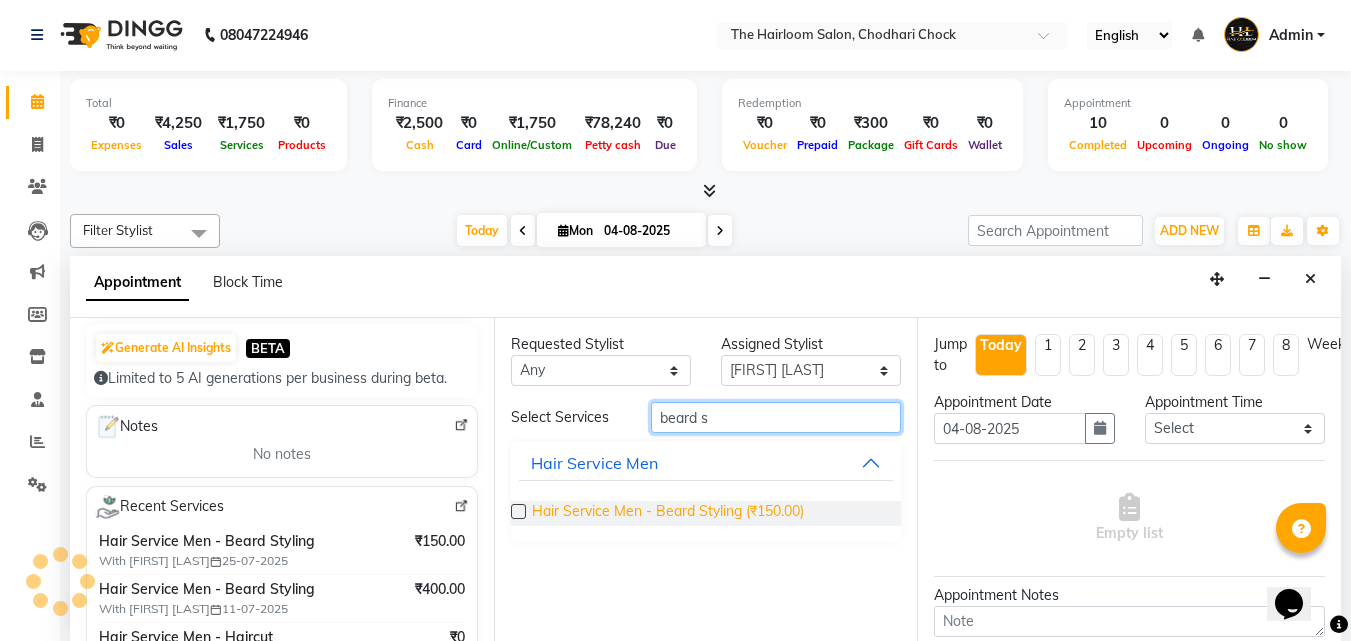 type on "beard s" 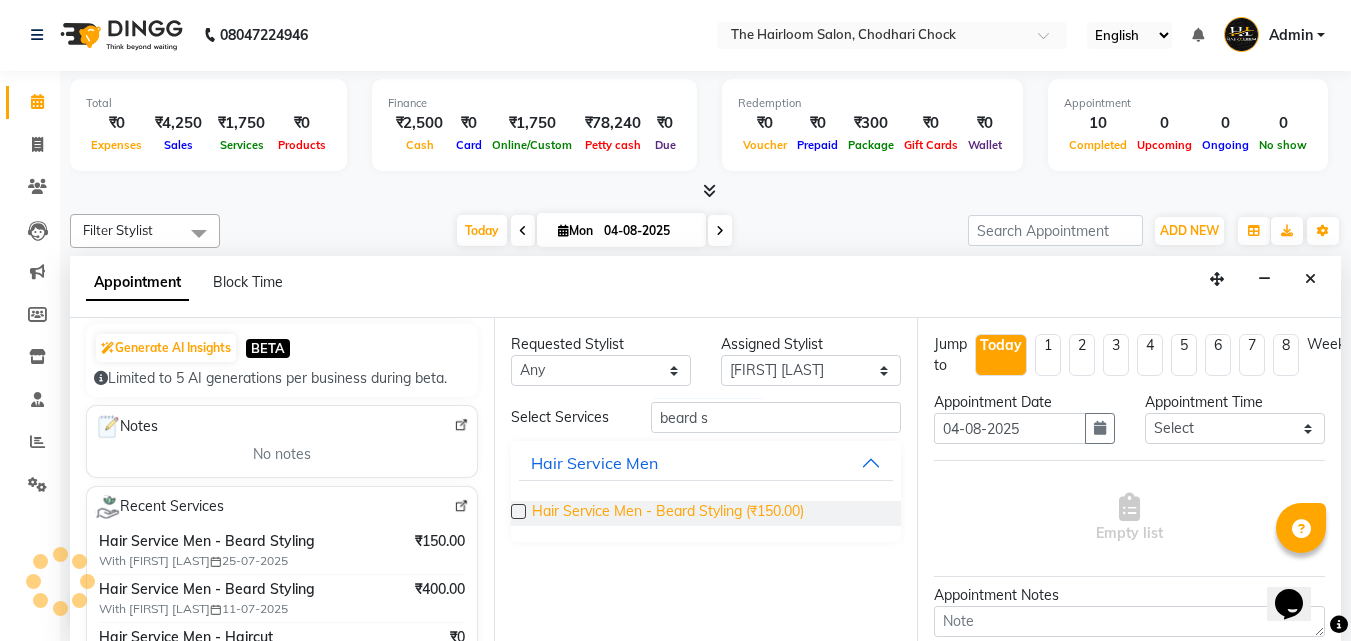 click on "Hair Service Men  - Beard Styling (₹150.00)" at bounding box center [668, 513] 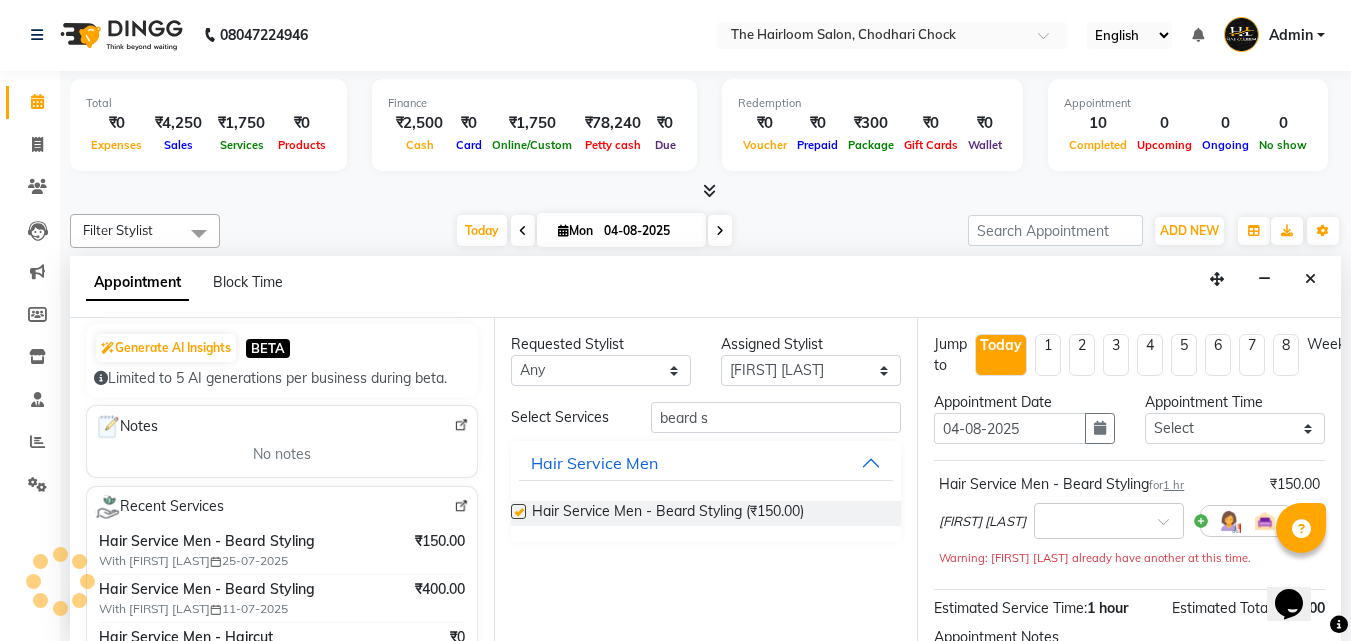 checkbox on "false" 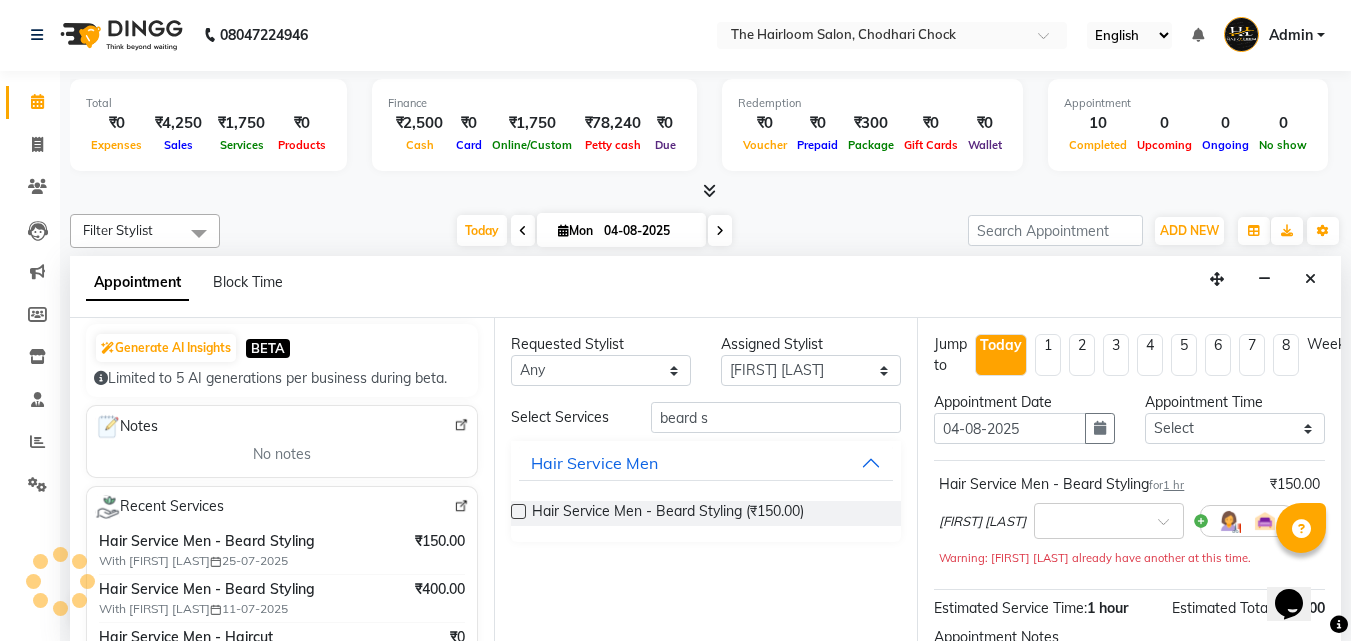 scroll, scrollTop: 239, scrollLeft: 0, axis: vertical 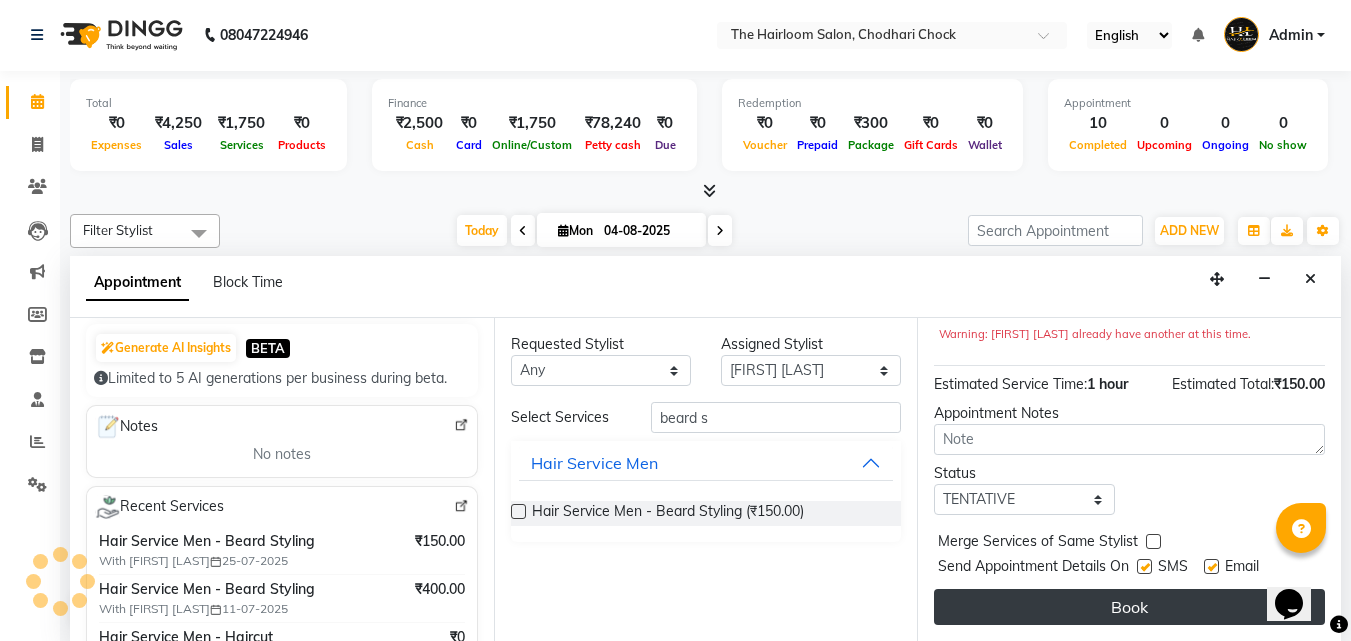 click on "Book" at bounding box center (1129, 607) 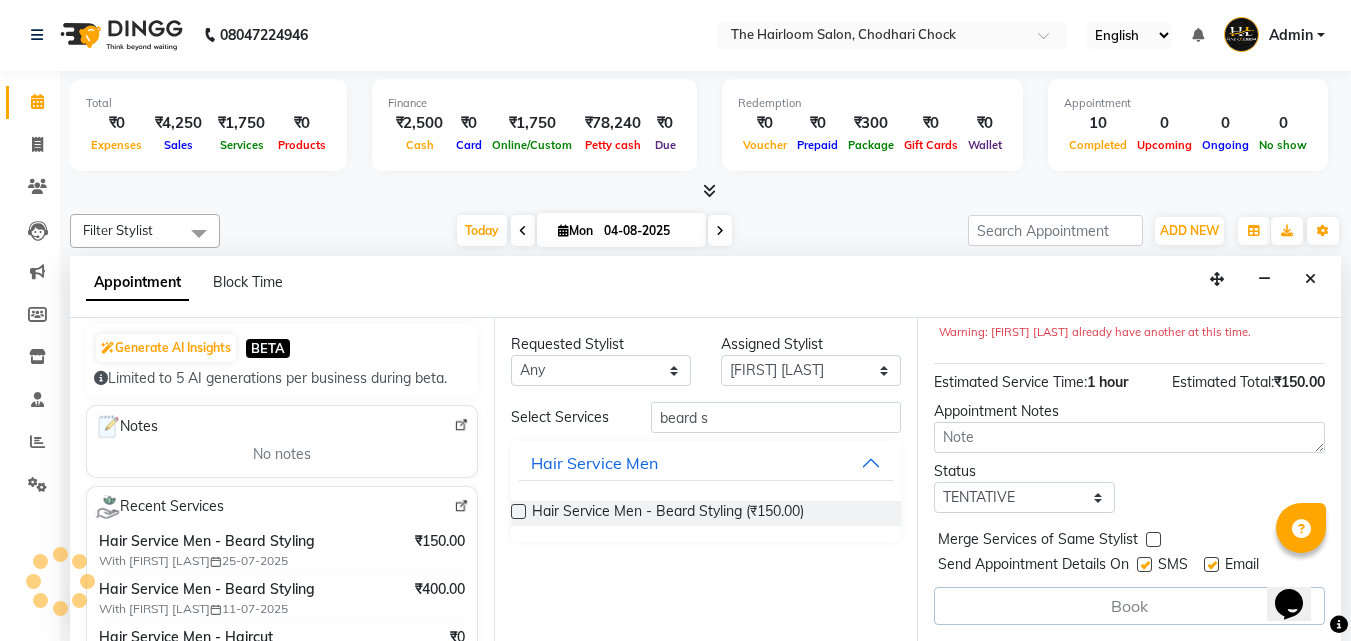 scroll, scrollTop: 0, scrollLeft: 0, axis: both 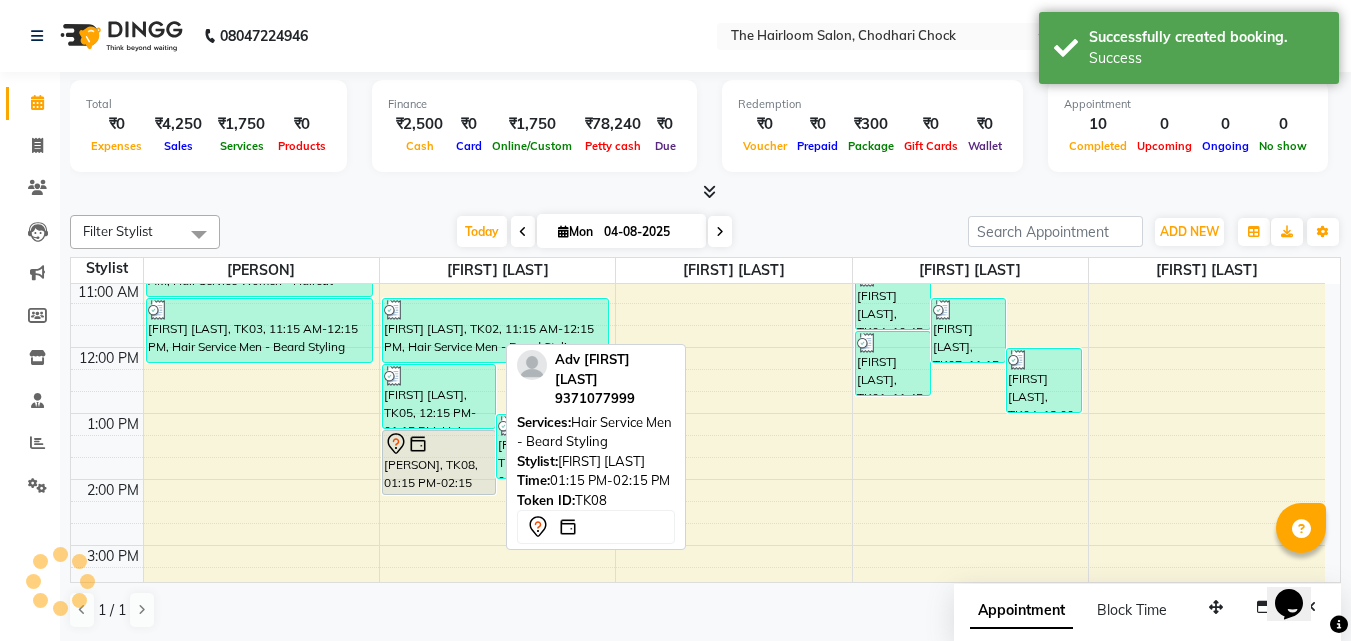 click on "[PERSON], TK08, 01:15 PM-02:15 PM, Hair Service Men - Beard Styling" at bounding box center (439, 462) 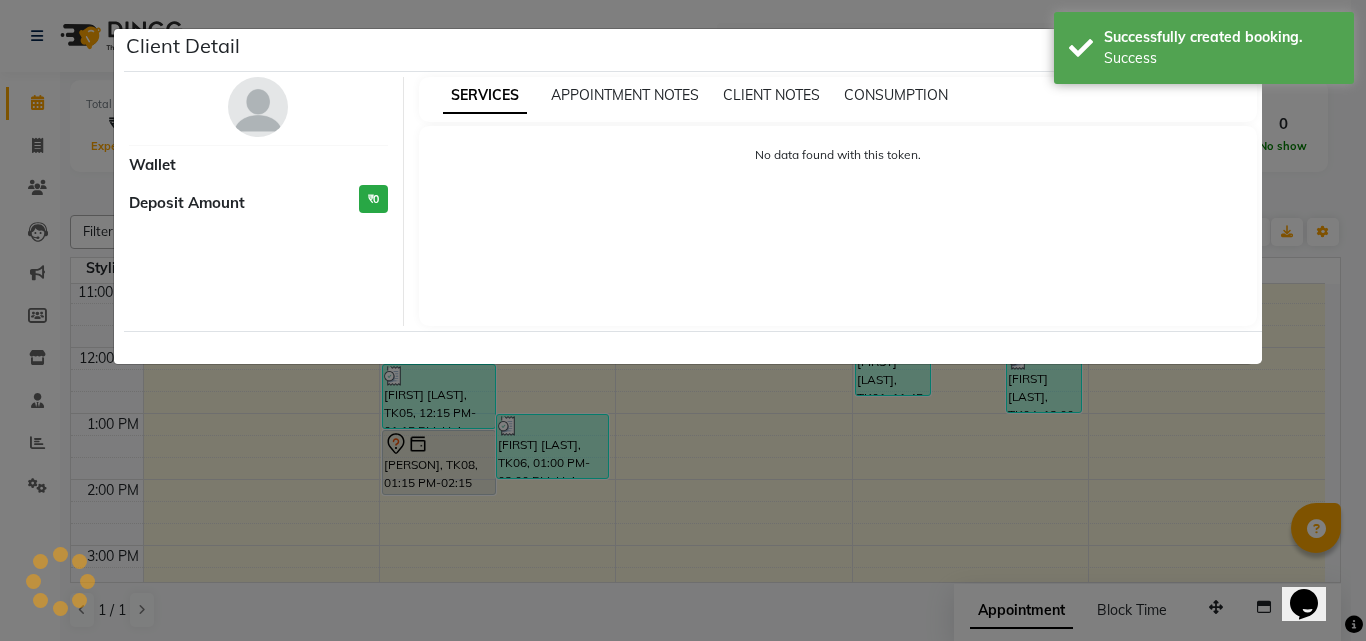 select on "7" 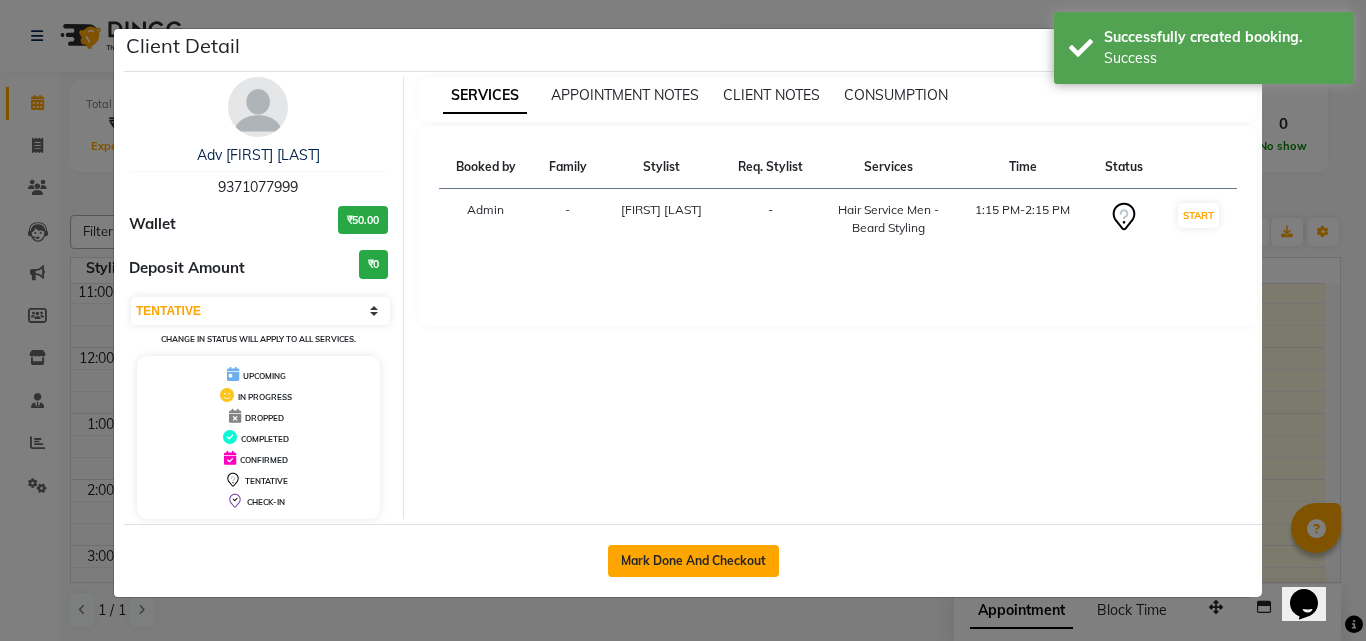 click on "Mark Done And Checkout" 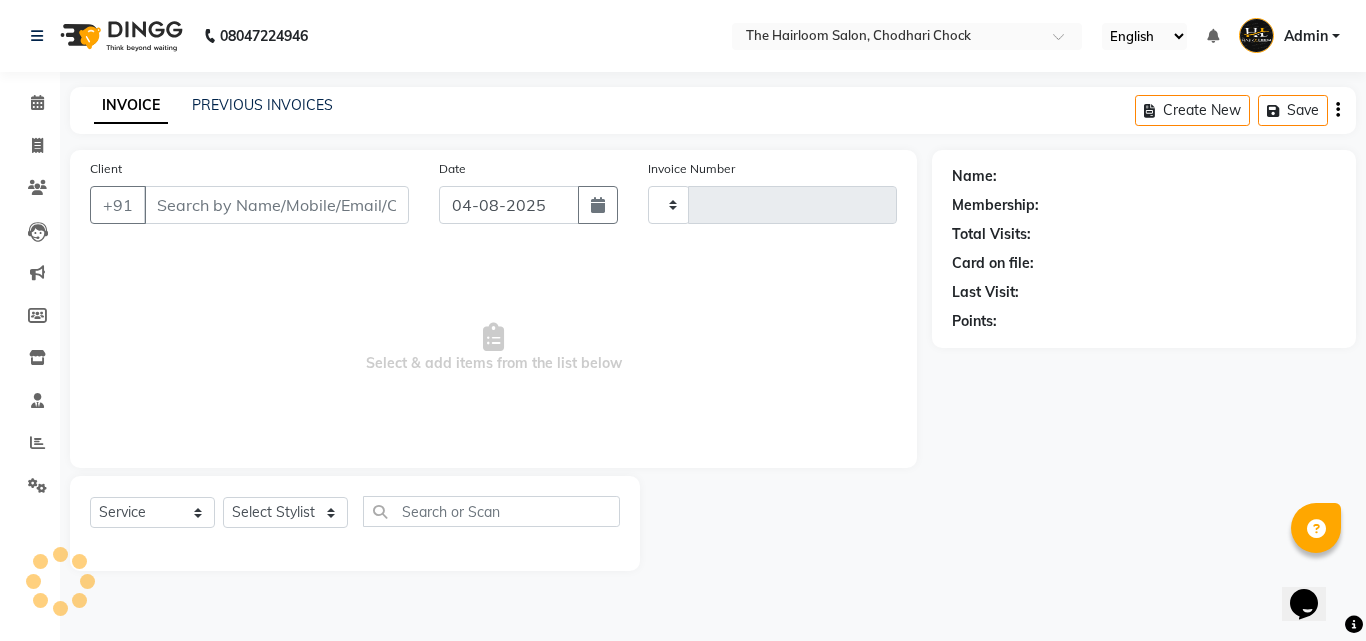 type on "2747" 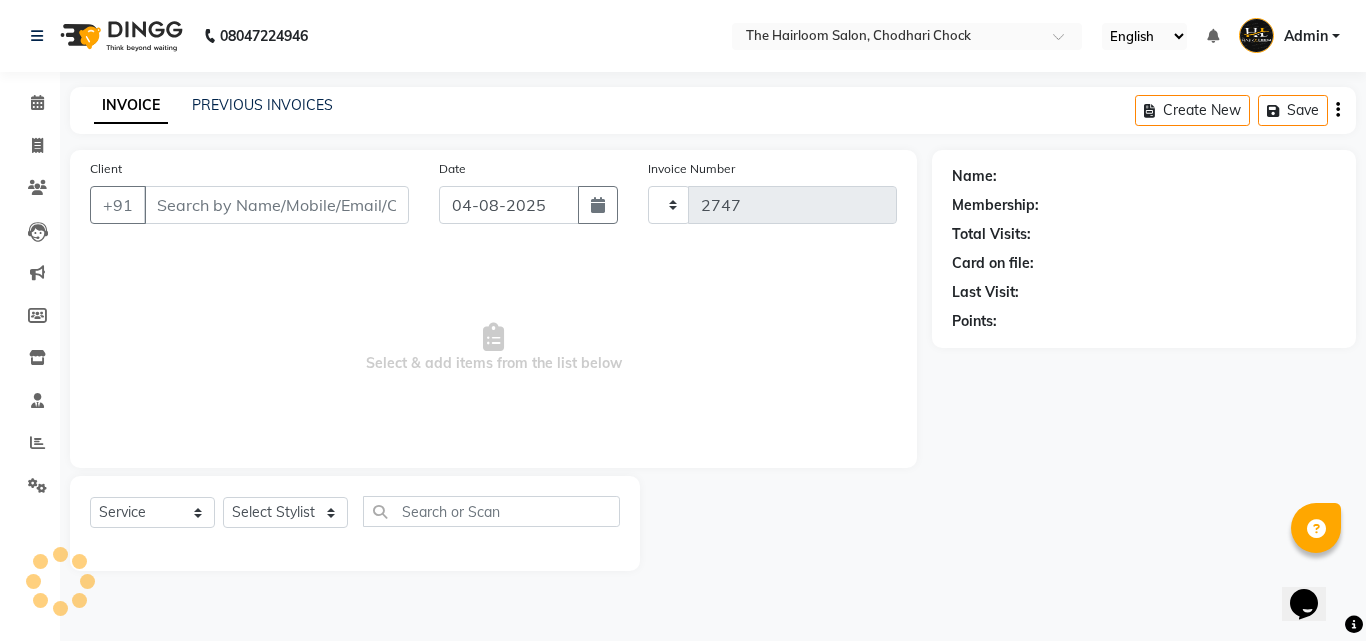 select on "5926" 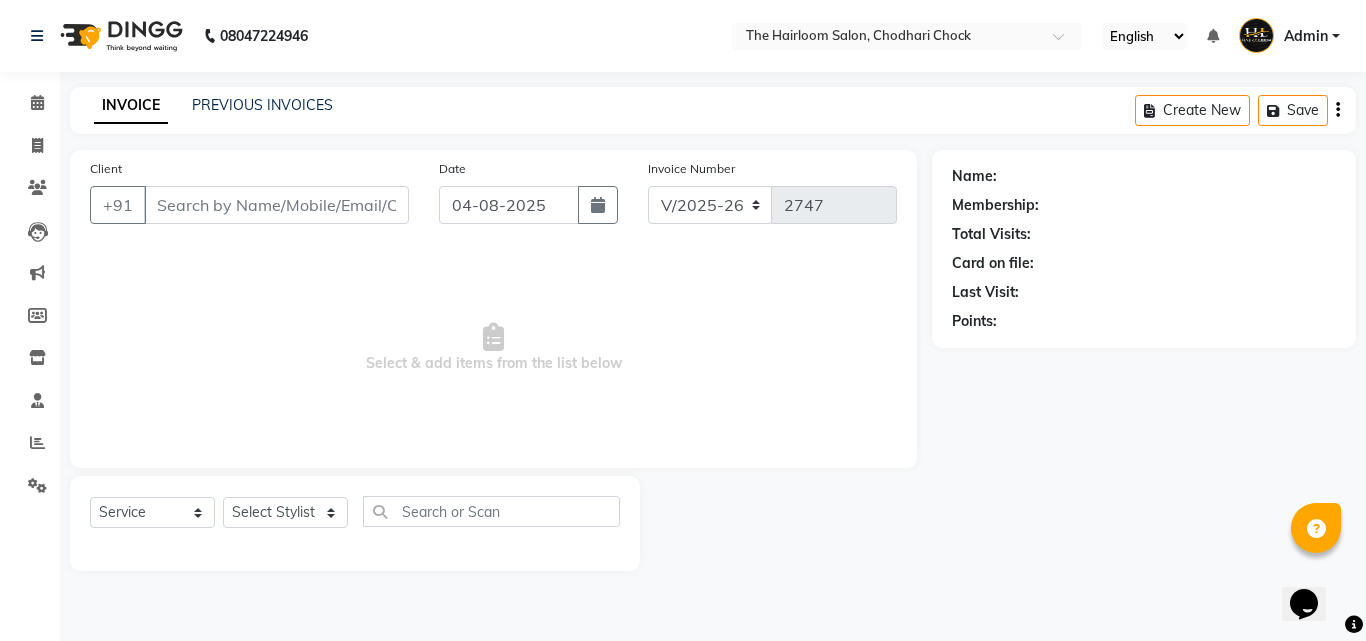 type on "9371077999" 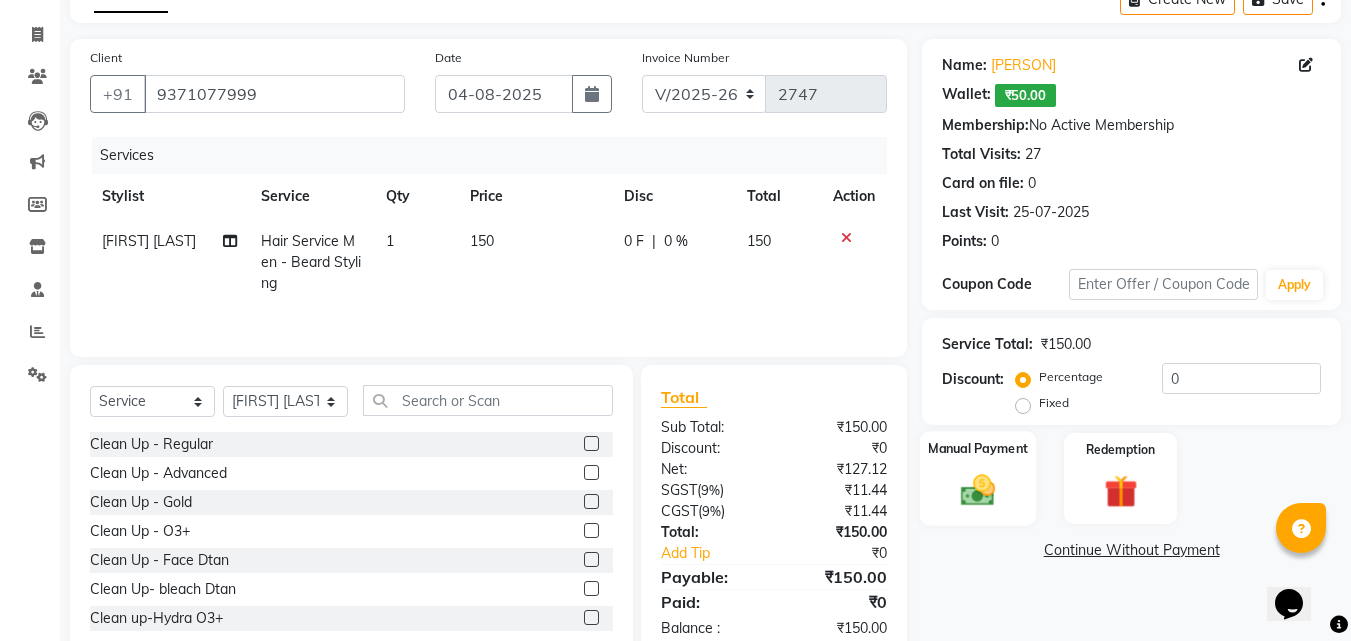 scroll, scrollTop: 160, scrollLeft: 0, axis: vertical 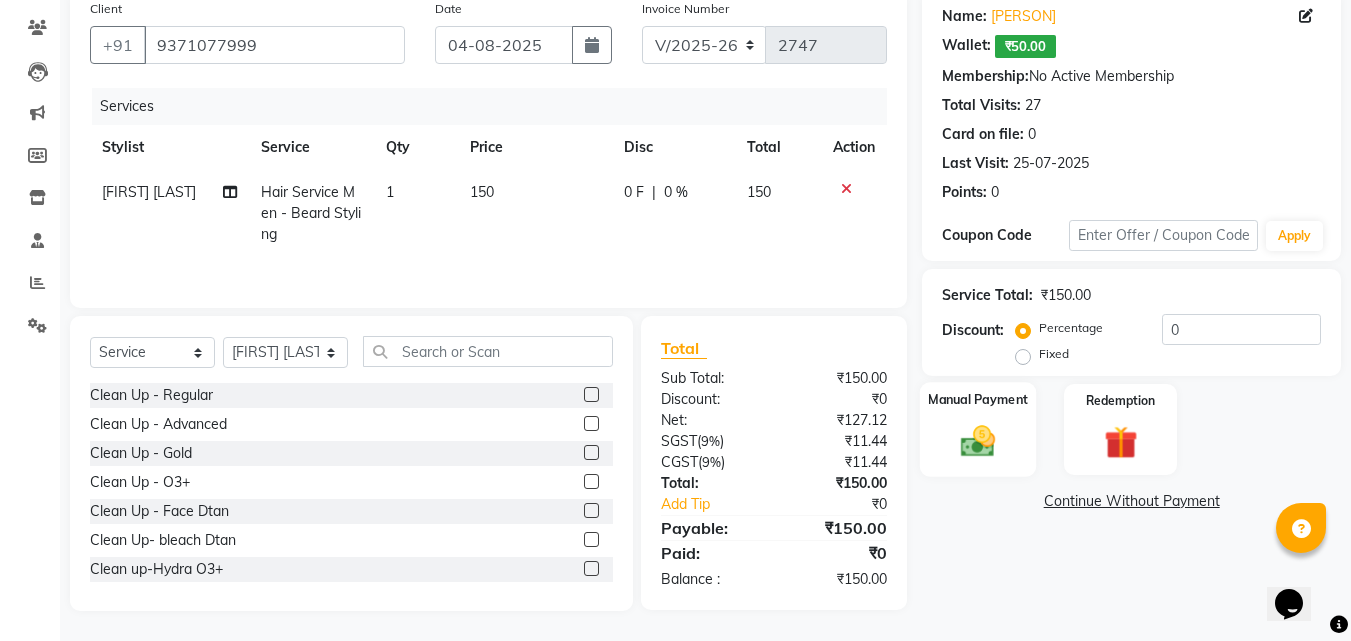 click 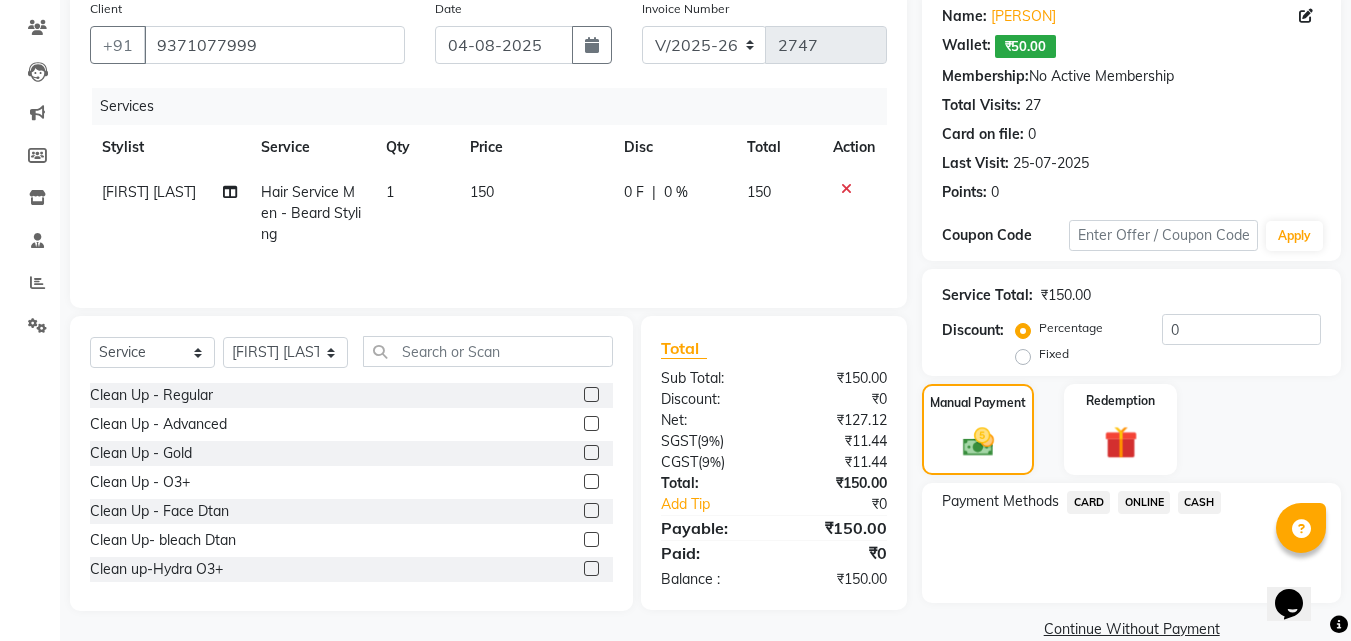 click 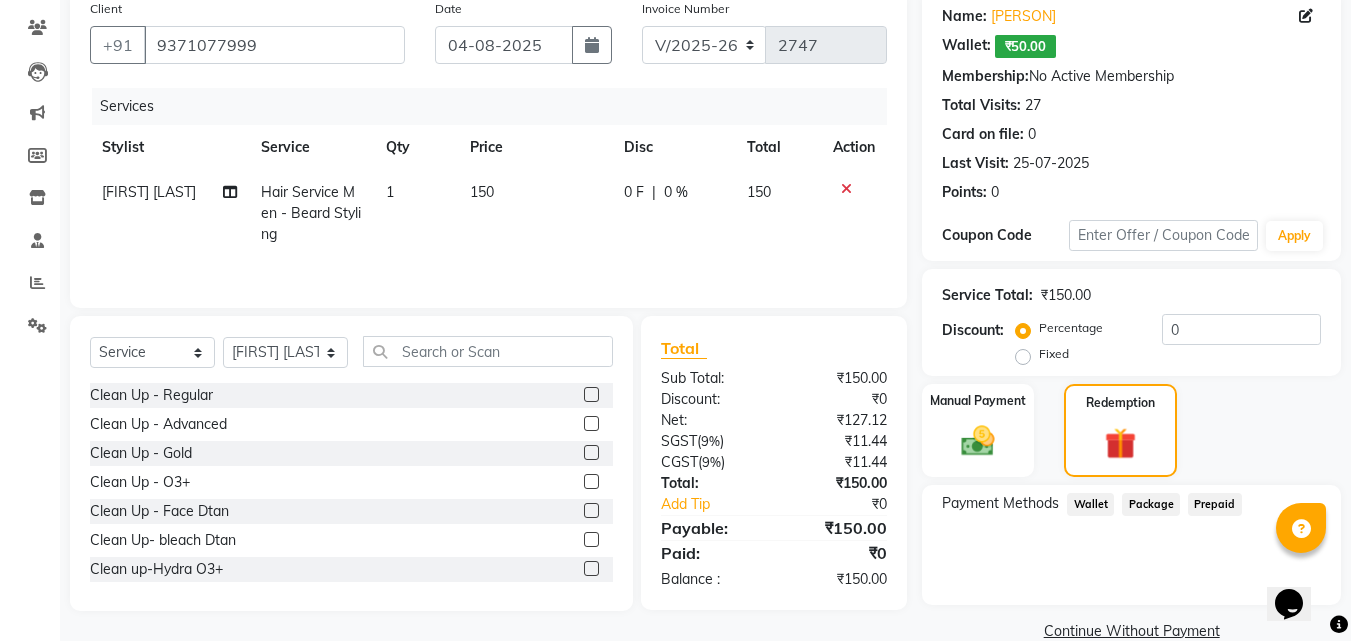 click on "Wallet" 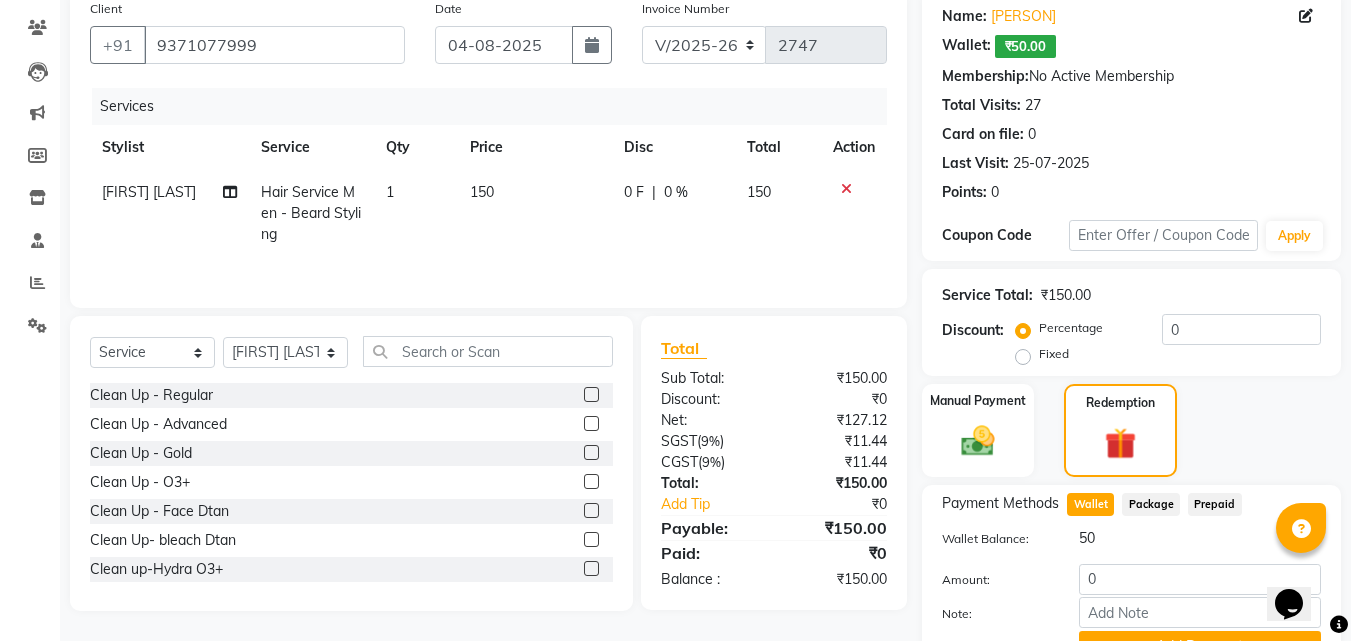scroll, scrollTop: 260, scrollLeft: 0, axis: vertical 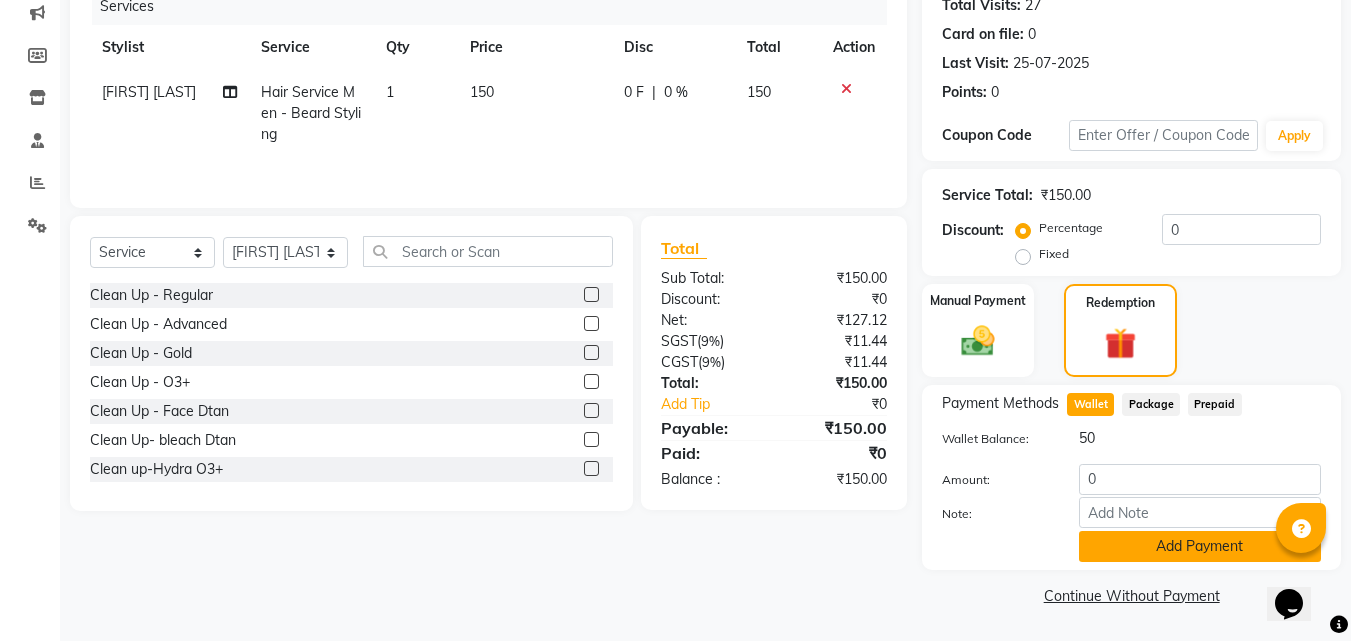 click on "Add Payment" 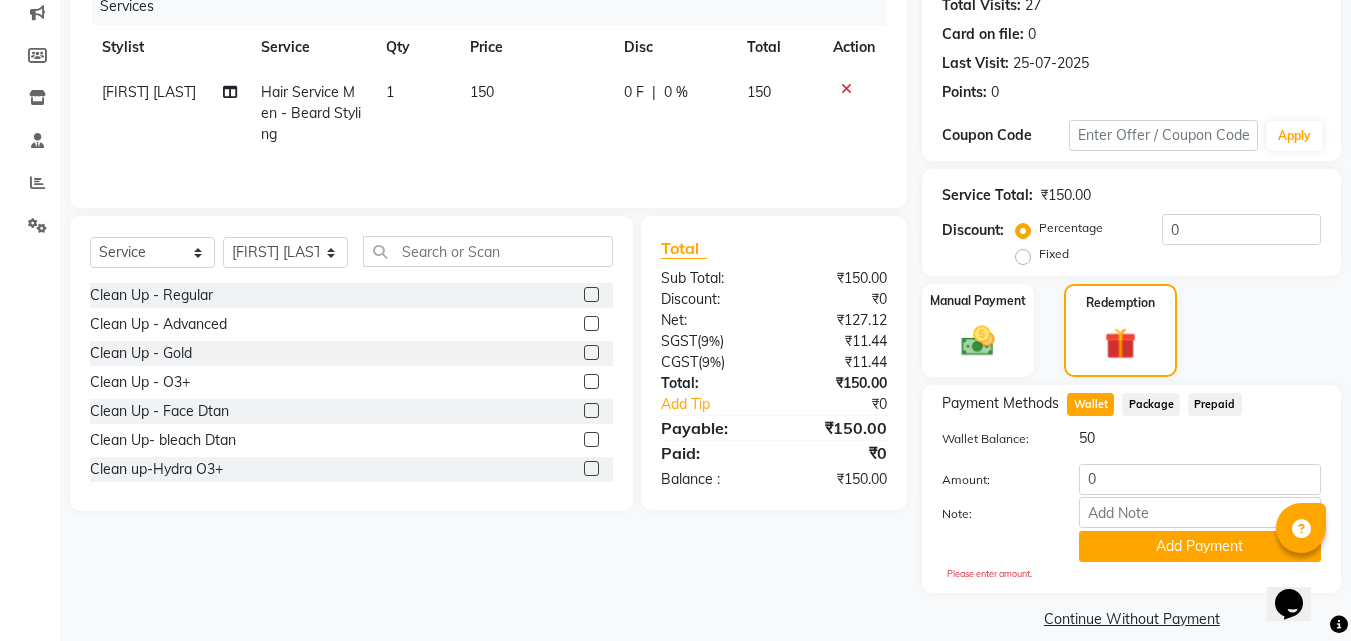 scroll, scrollTop: 283, scrollLeft: 0, axis: vertical 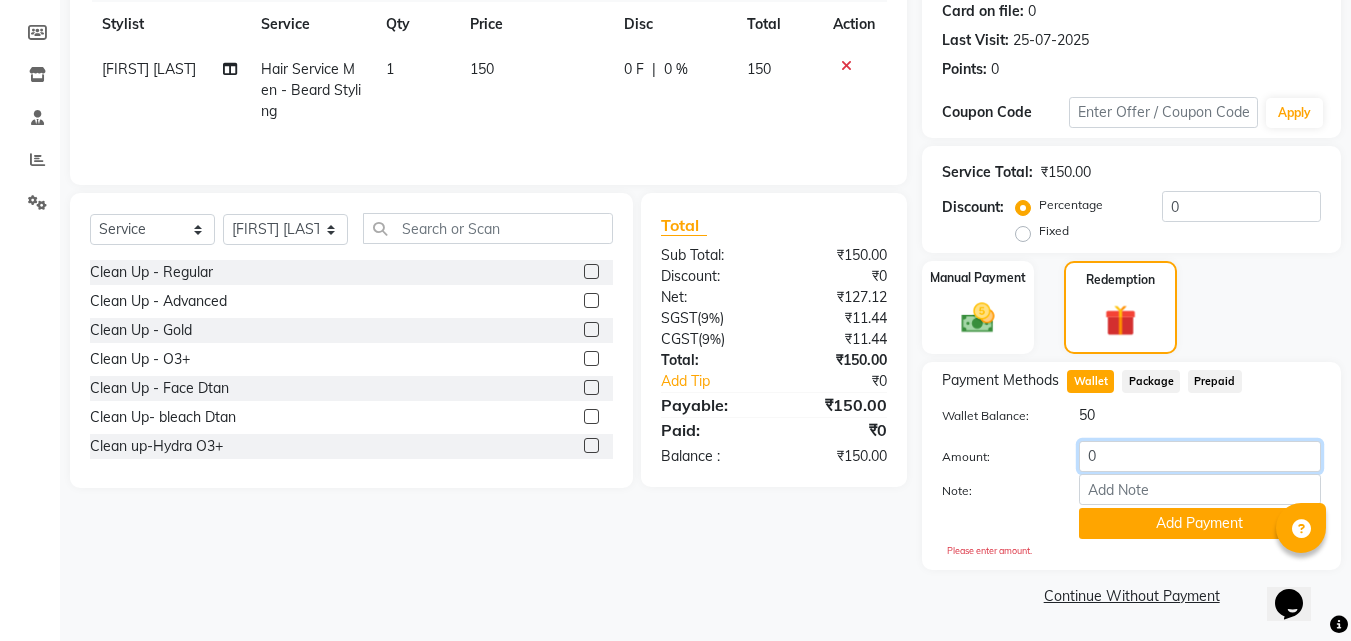 click on "Wallet Balance: 50 Amount: 0 Note: Add Payment" 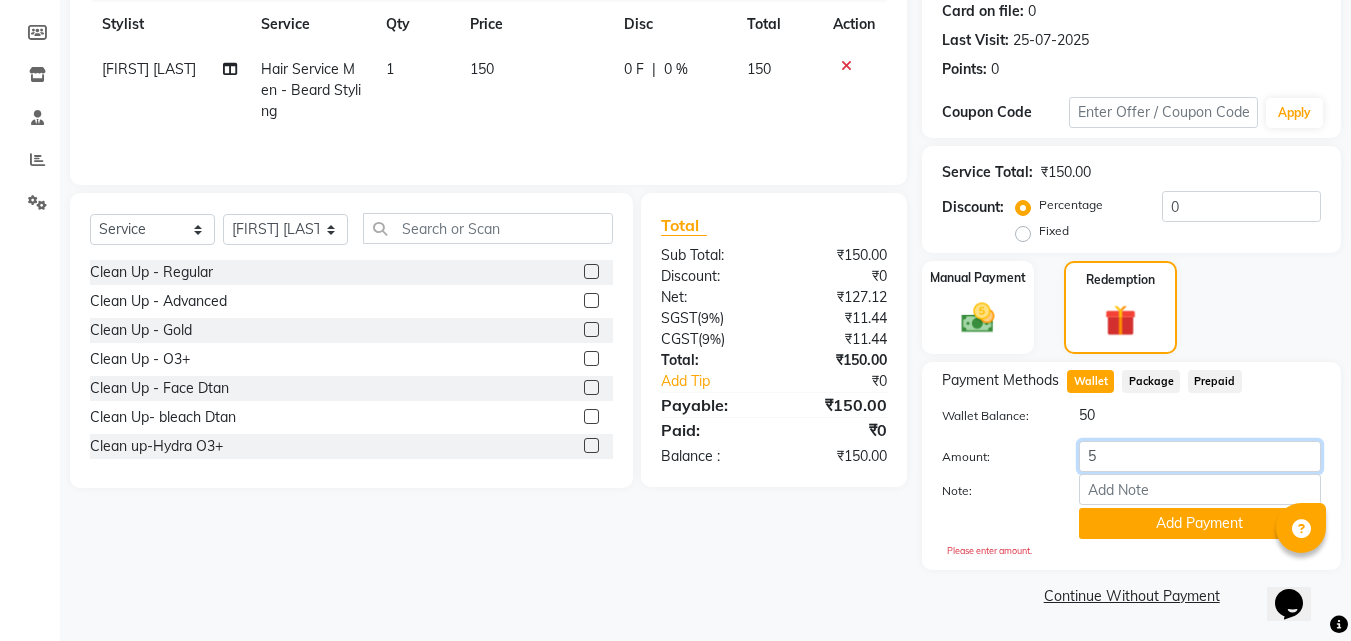 type on "50" 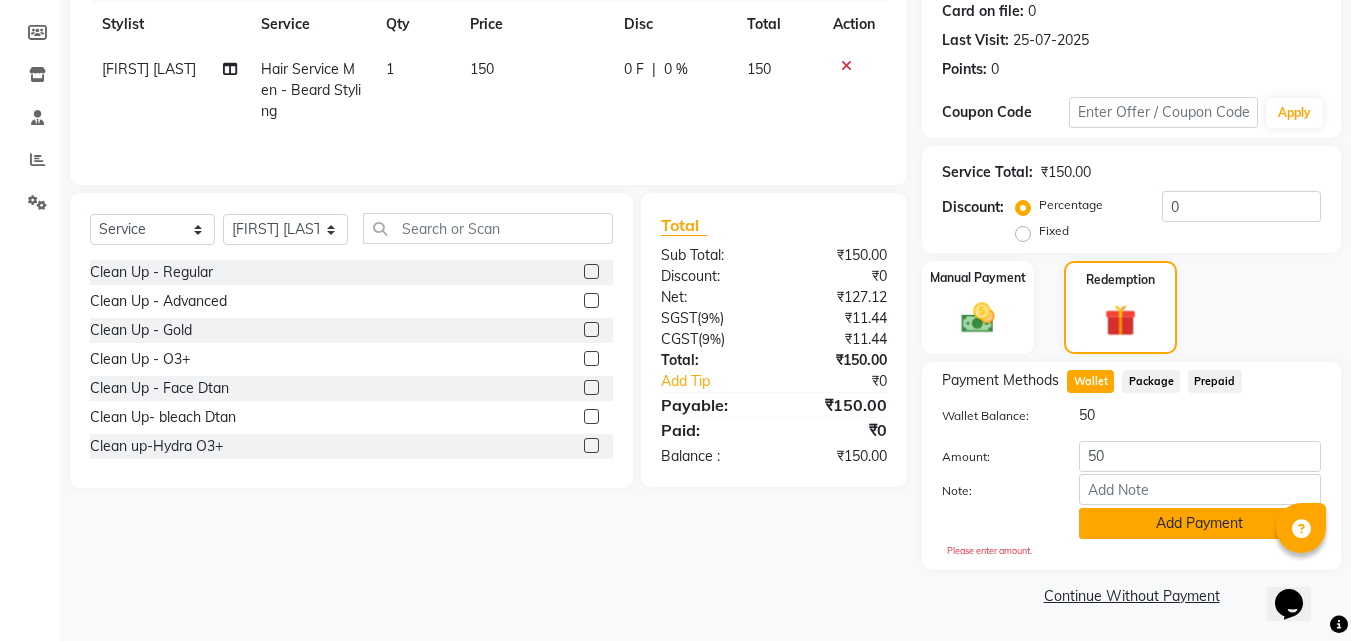 click on "Add Payment" 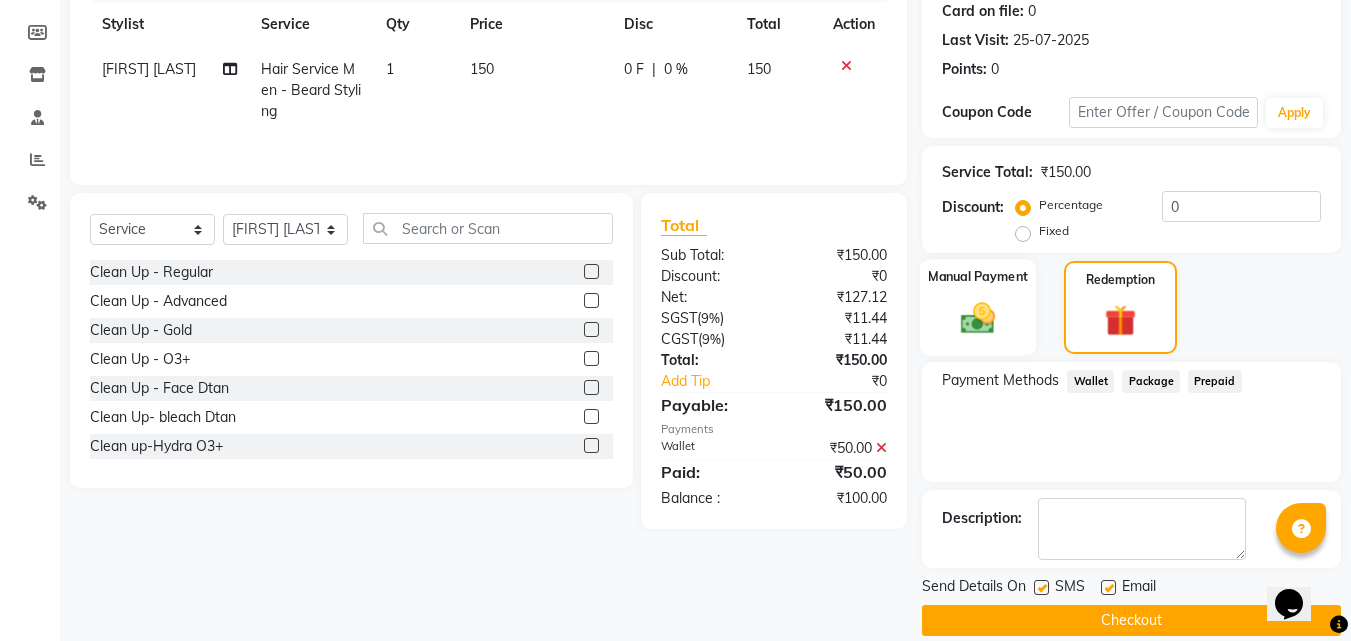 click on "Manual Payment" 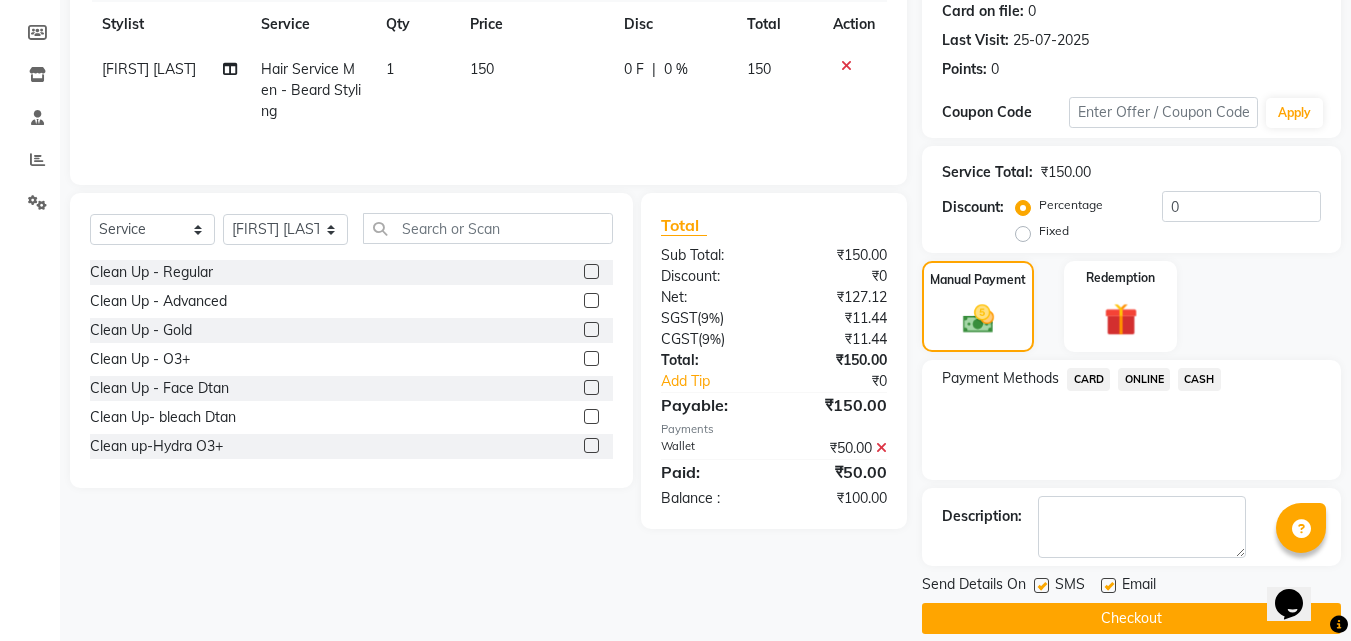 click on "CASH" 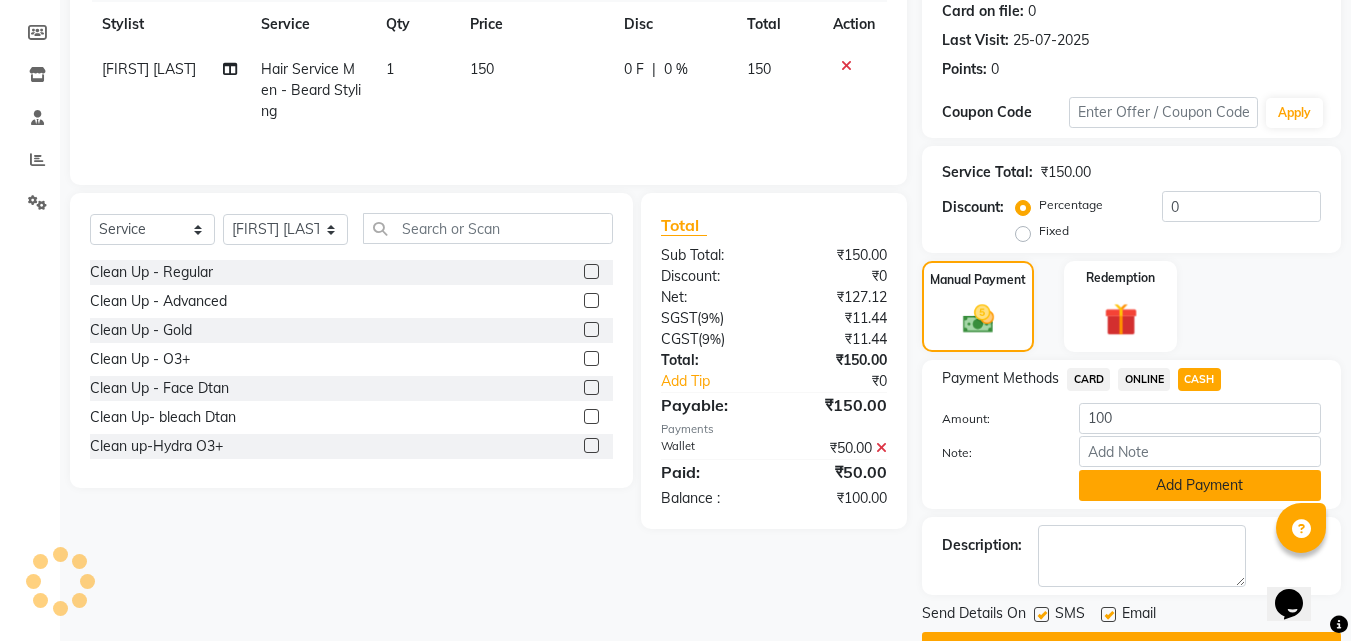 click on "Add Payment" 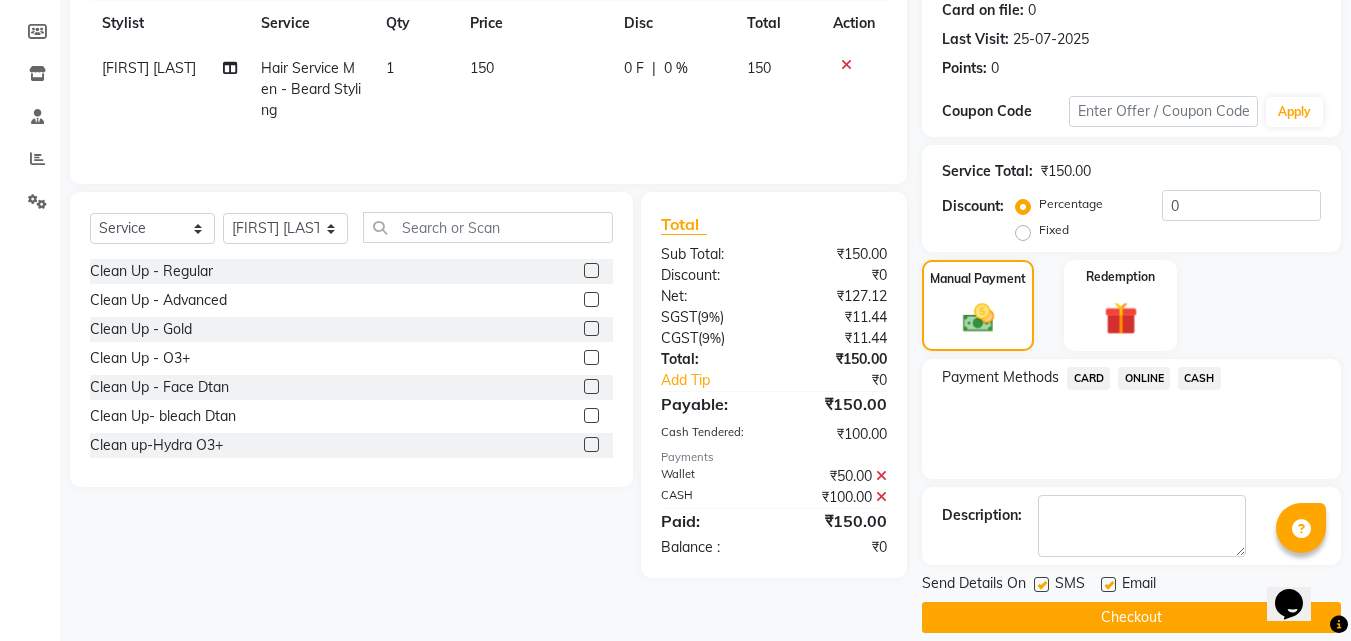 scroll, scrollTop: 306, scrollLeft: 0, axis: vertical 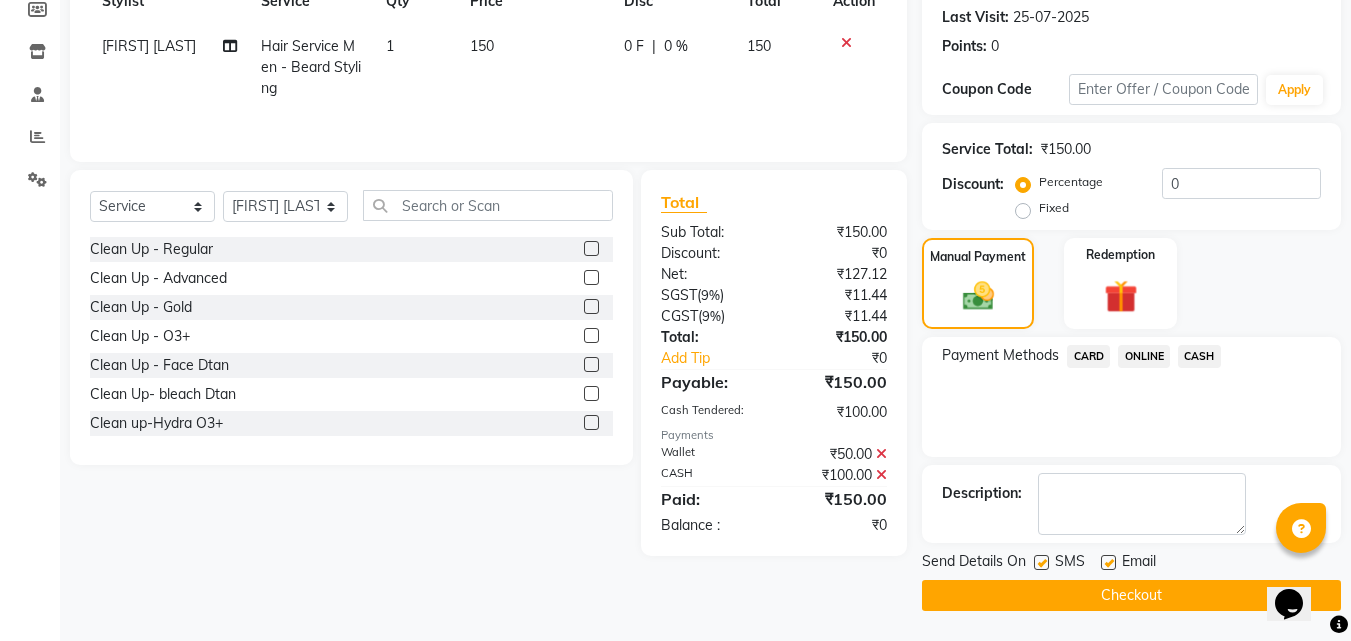 click on "Checkout" 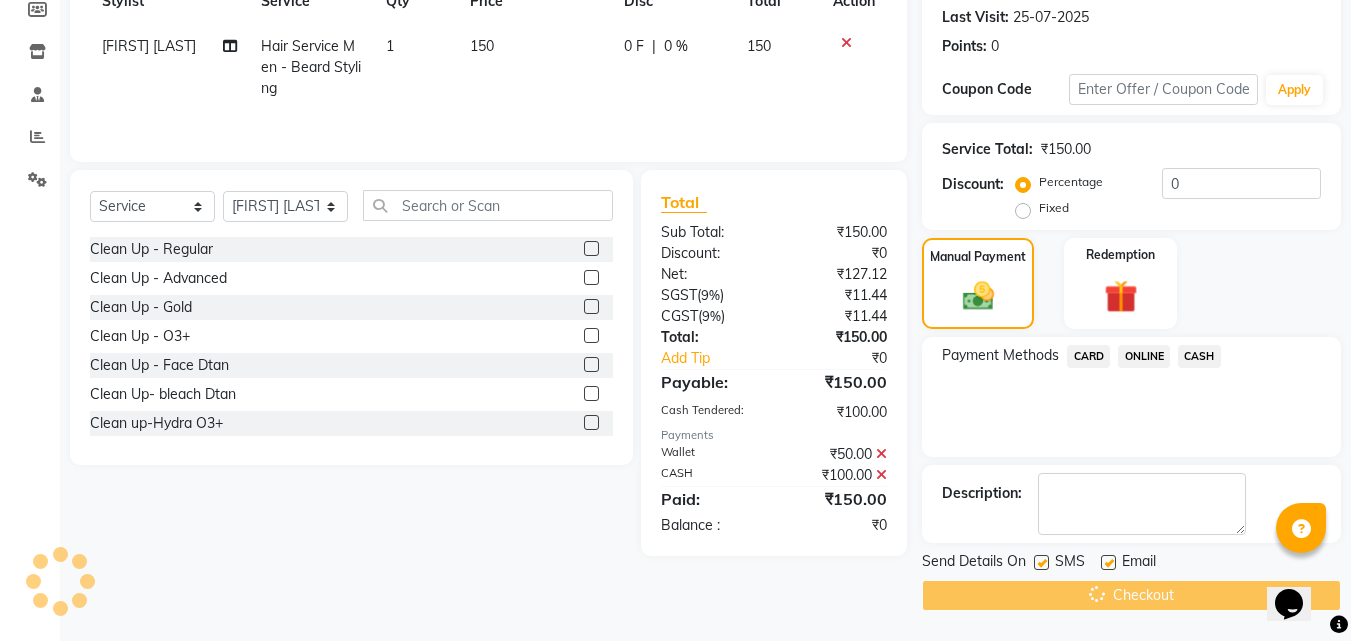 scroll, scrollTop: 0, scrollLeft: 0, axis: both 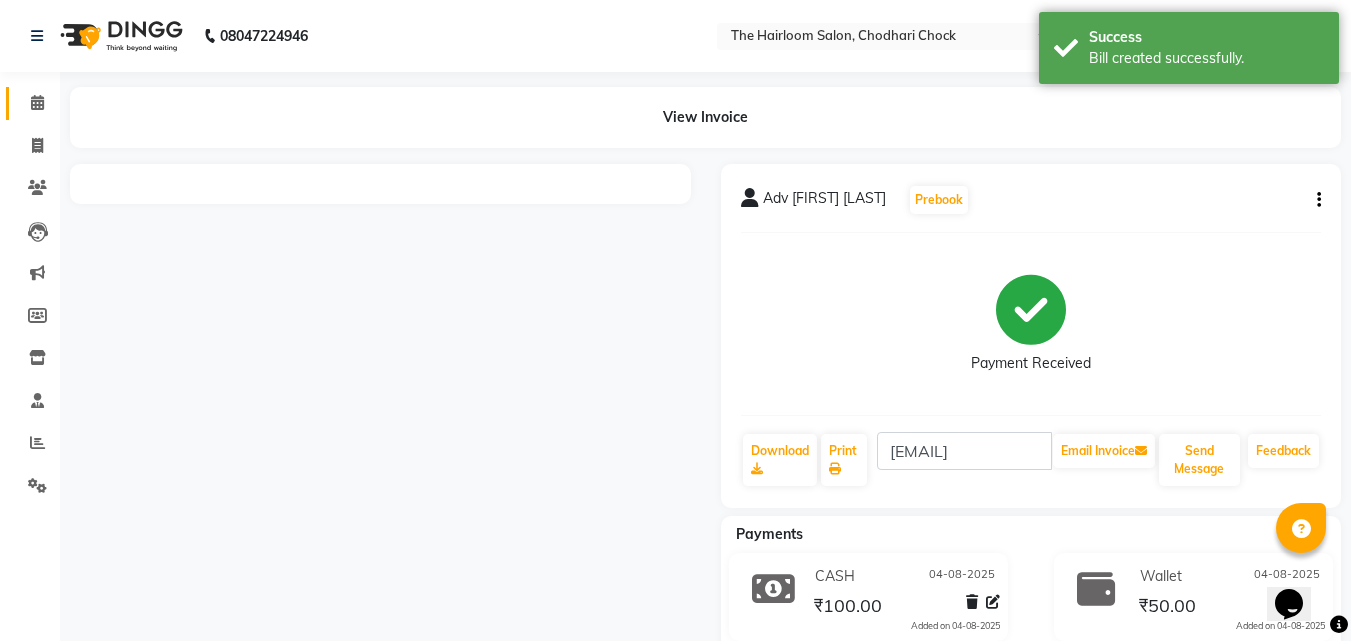 click 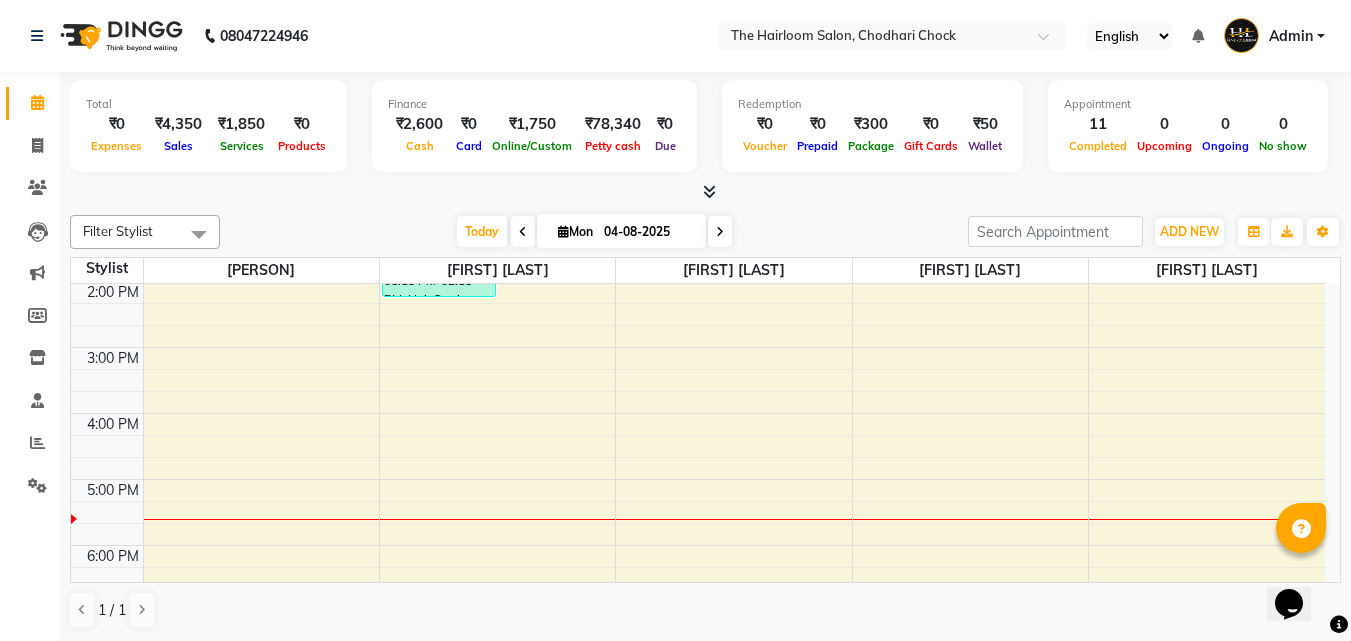 scroll, scrollTop: 400, scrollLeft: 0, axis: vertical 